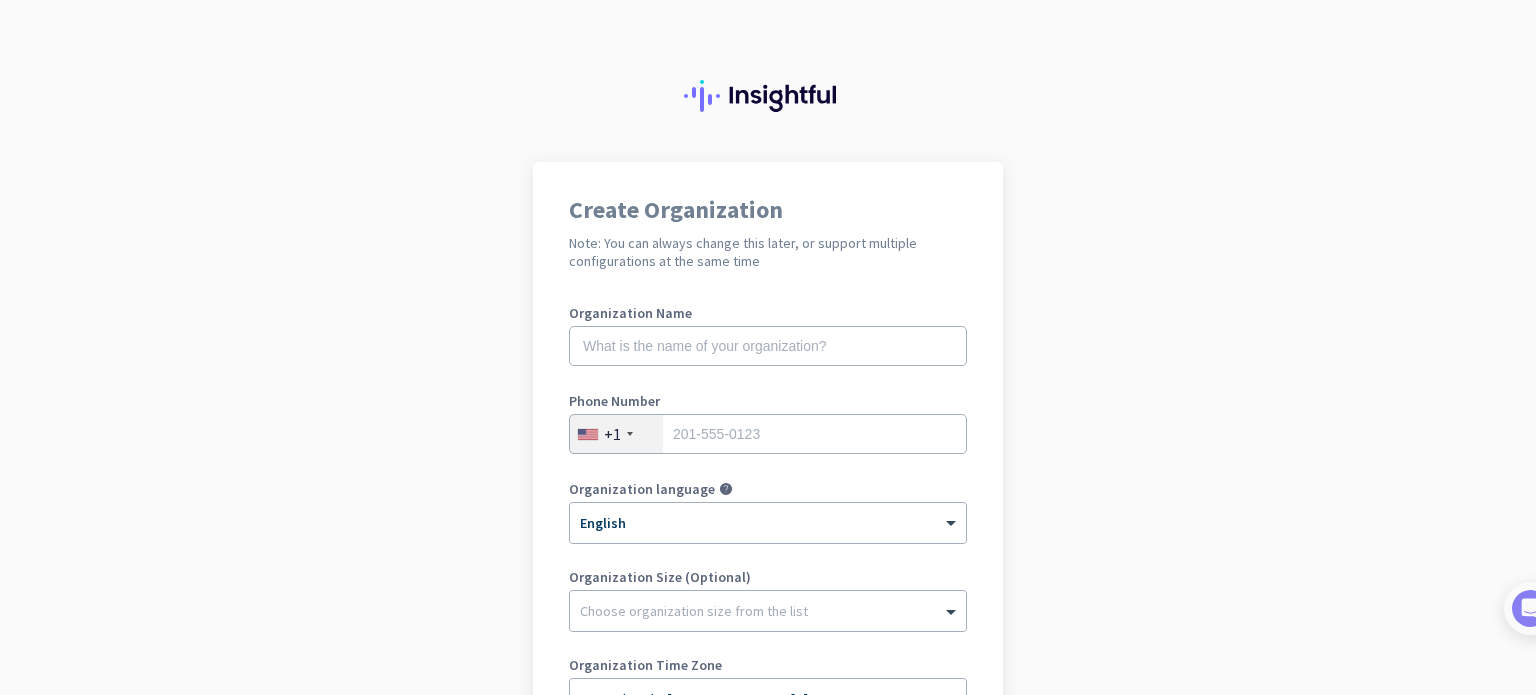 scroll, scrollTop: 0, scrollLeft: 0, axis: both 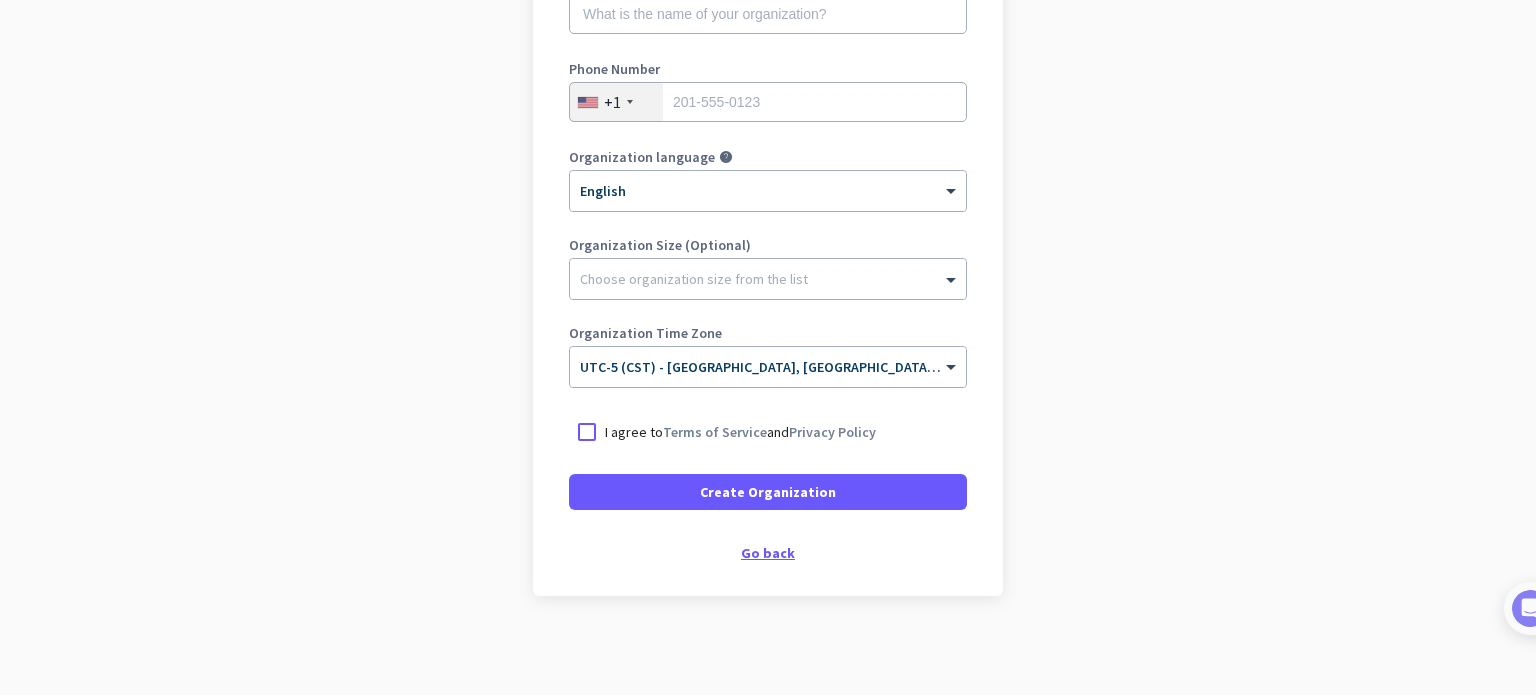 click on "Go back" 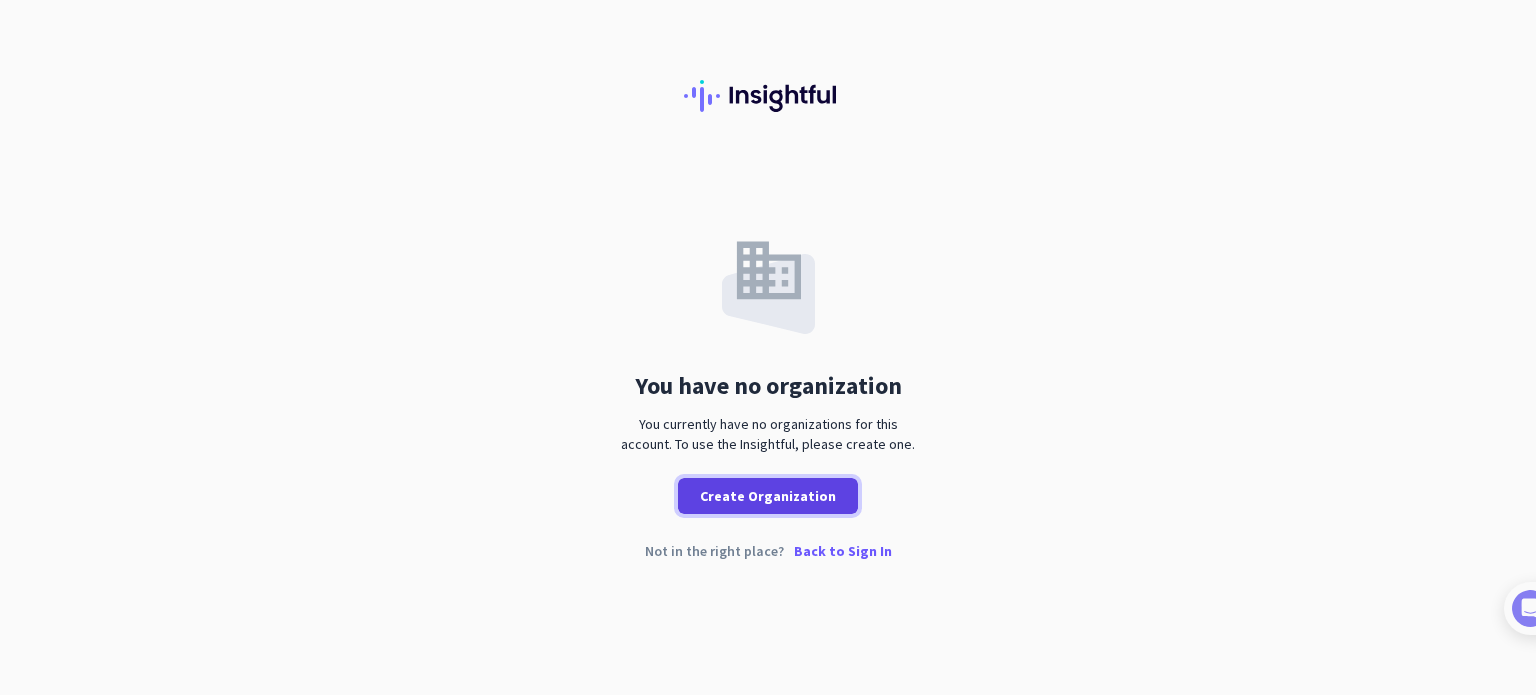 click on "Create Organization" 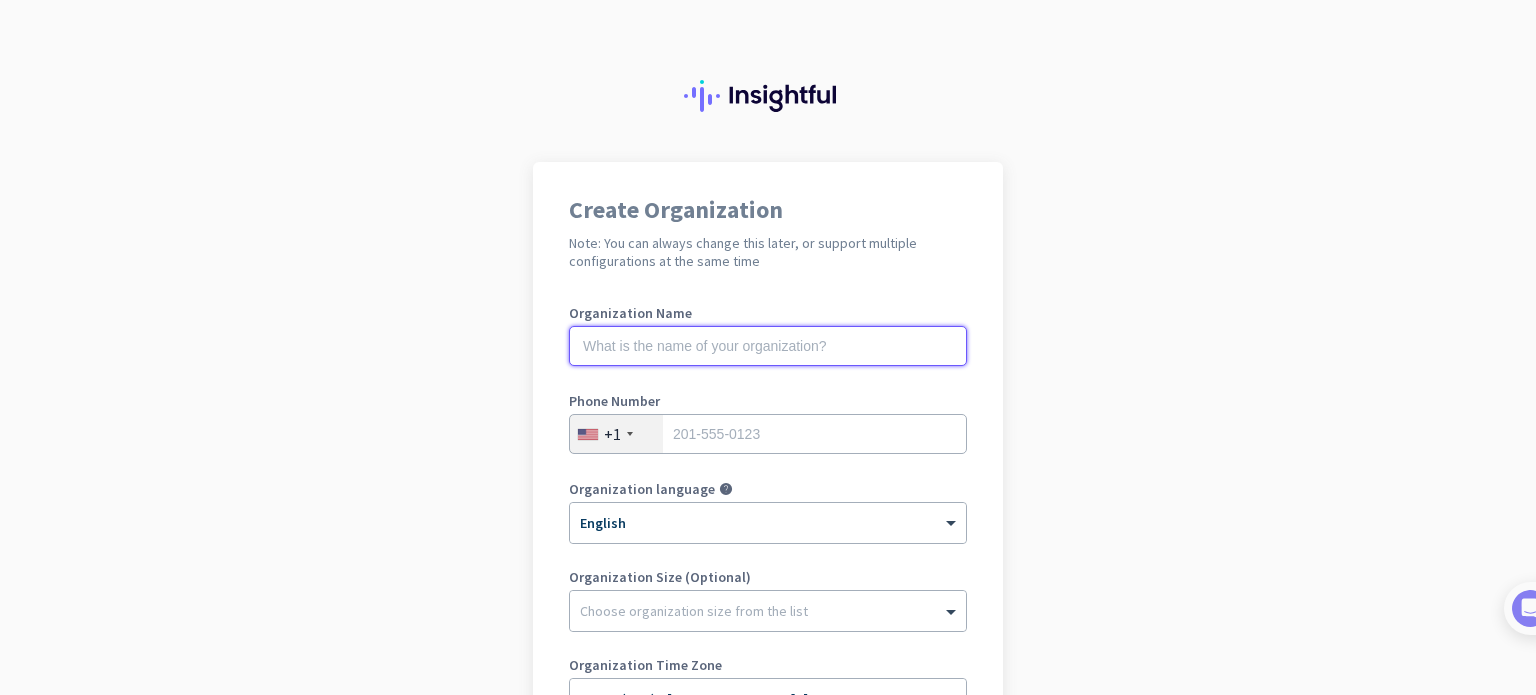 click 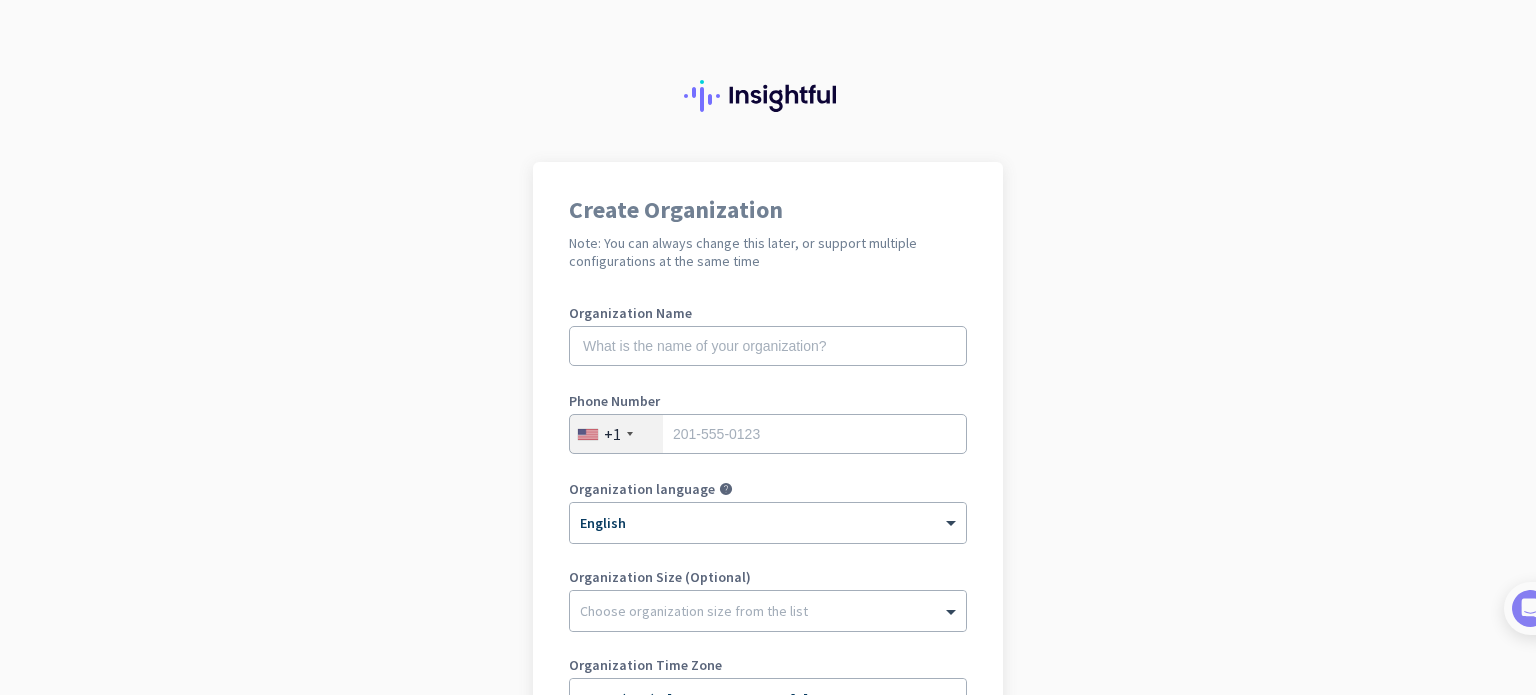 scroll, scrollTop: 0, scrollLeft: 0, axis: both 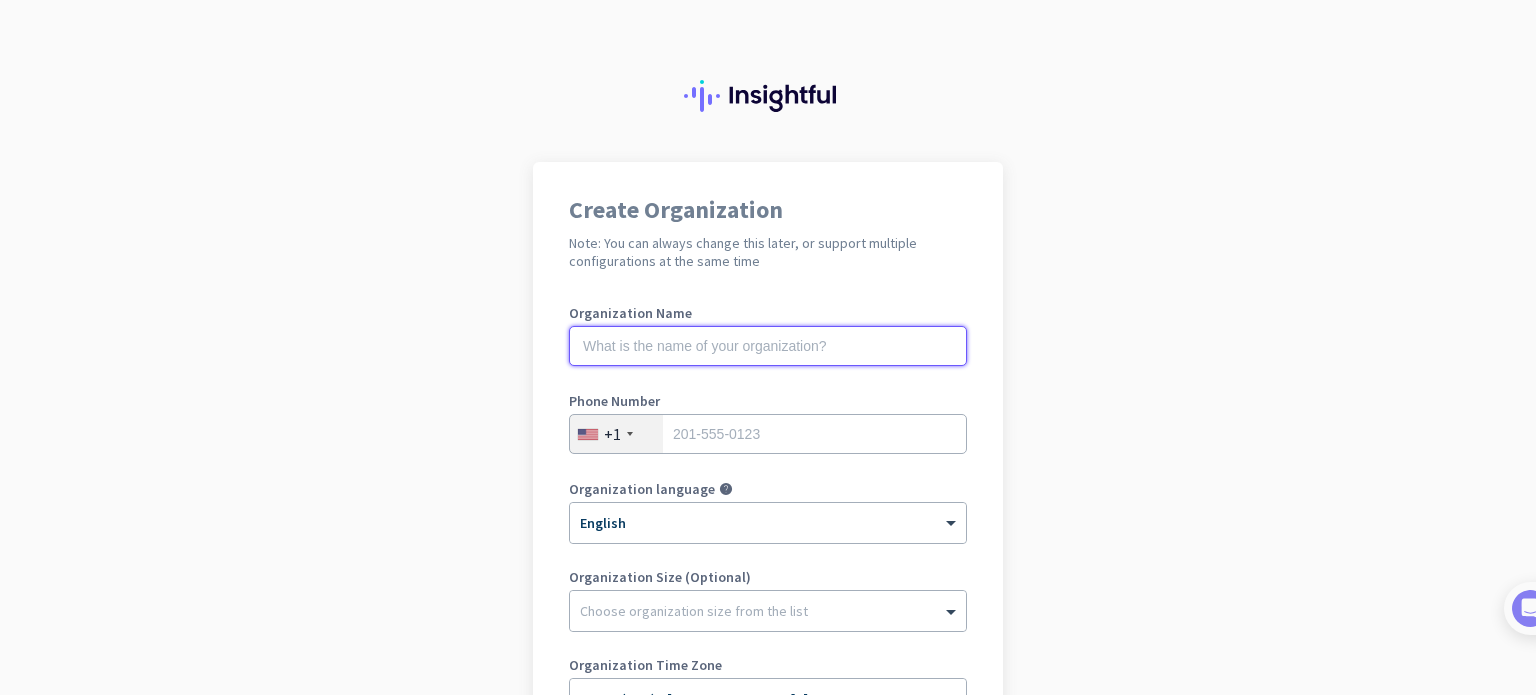 click 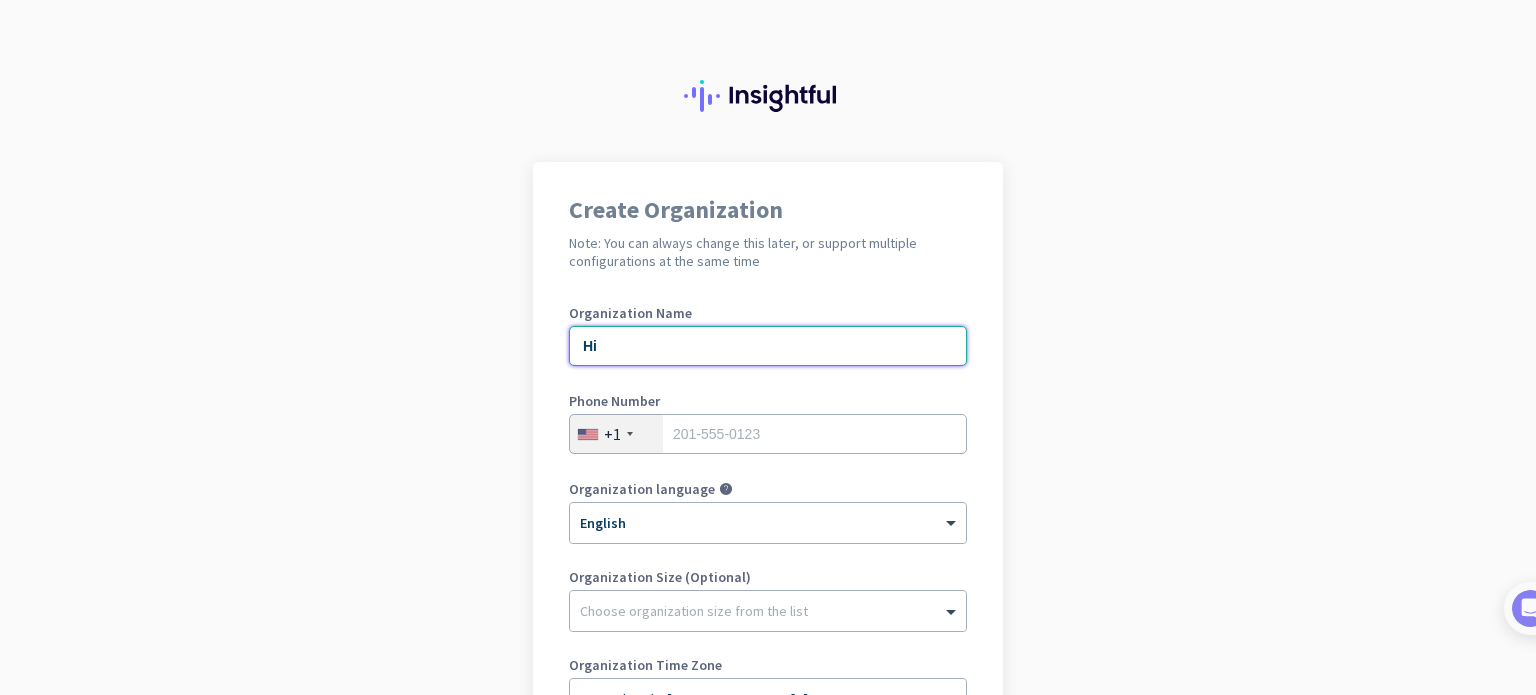 type on "H" 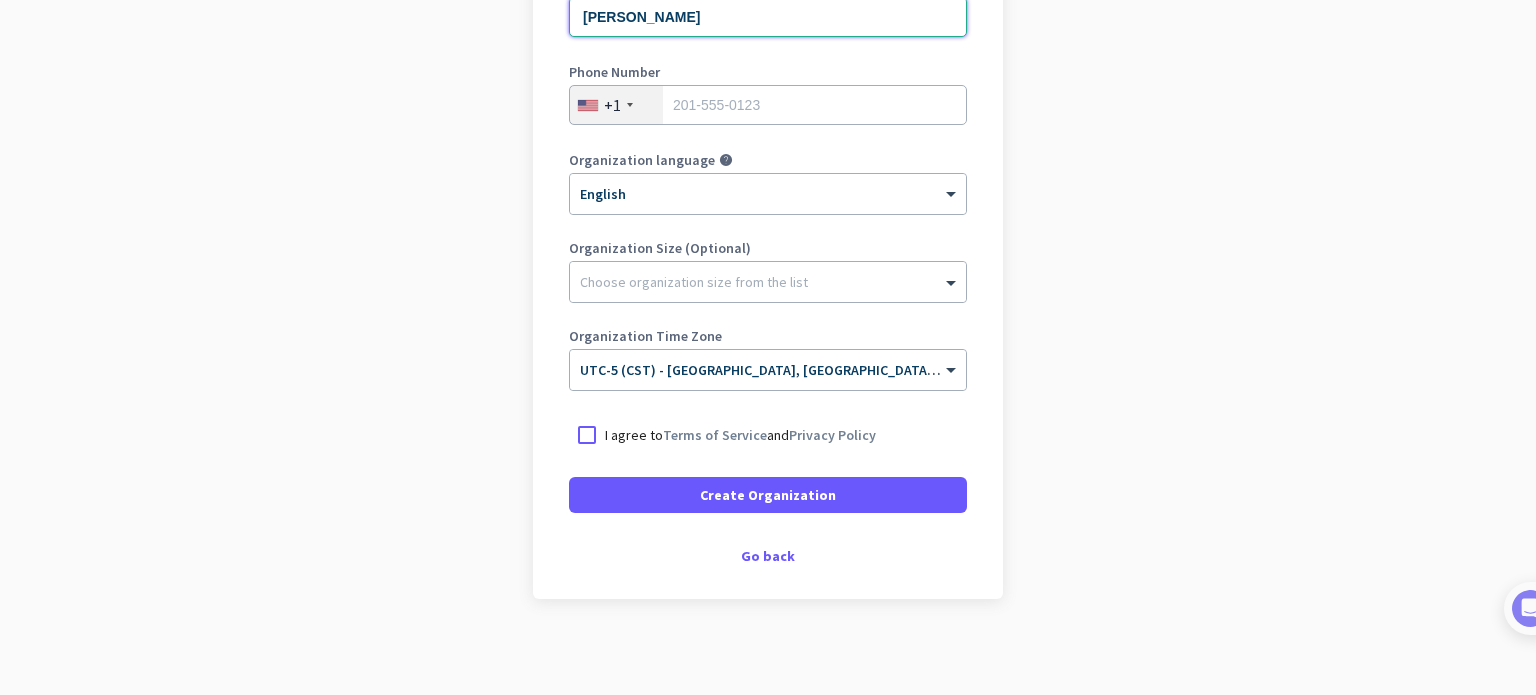 scroll, scrollTop: 332, scrollLeft: 0, axis: vertical 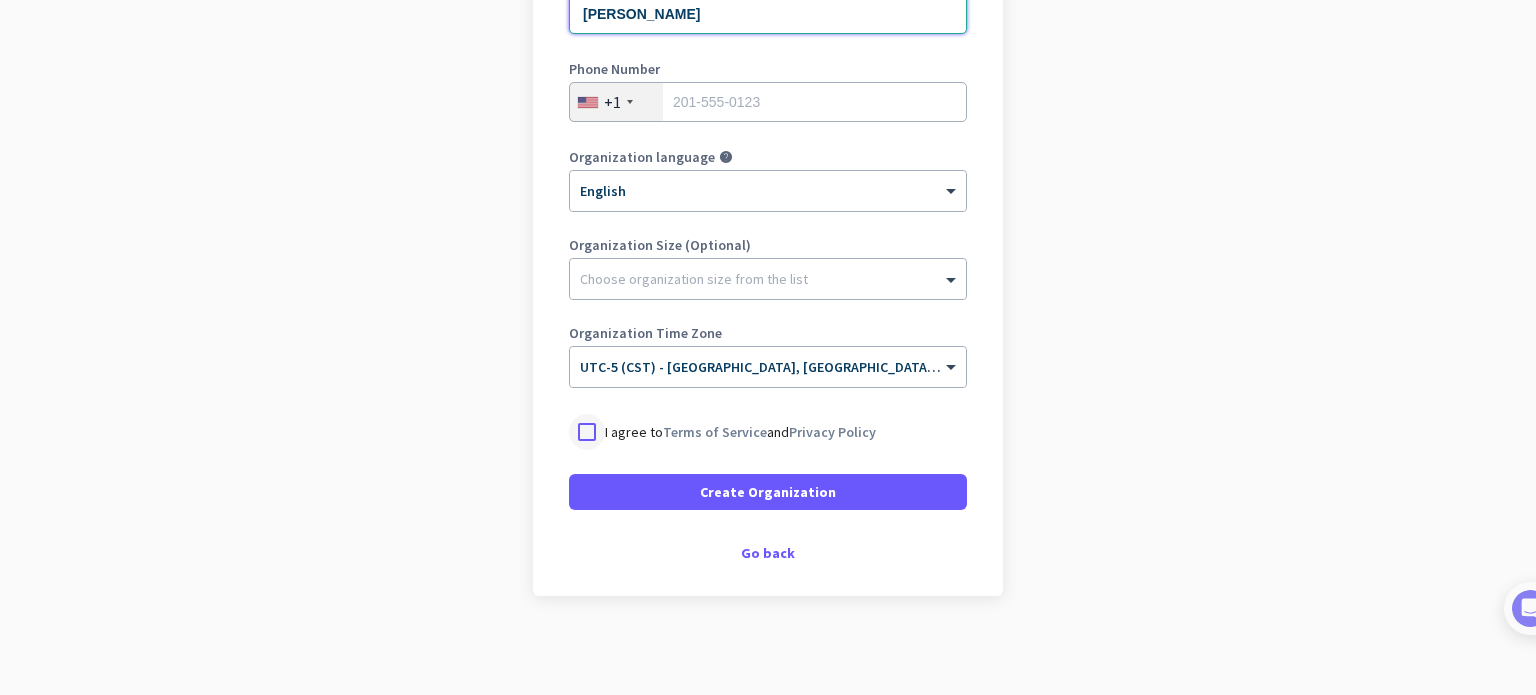 type on "[PERSON_NAME]" 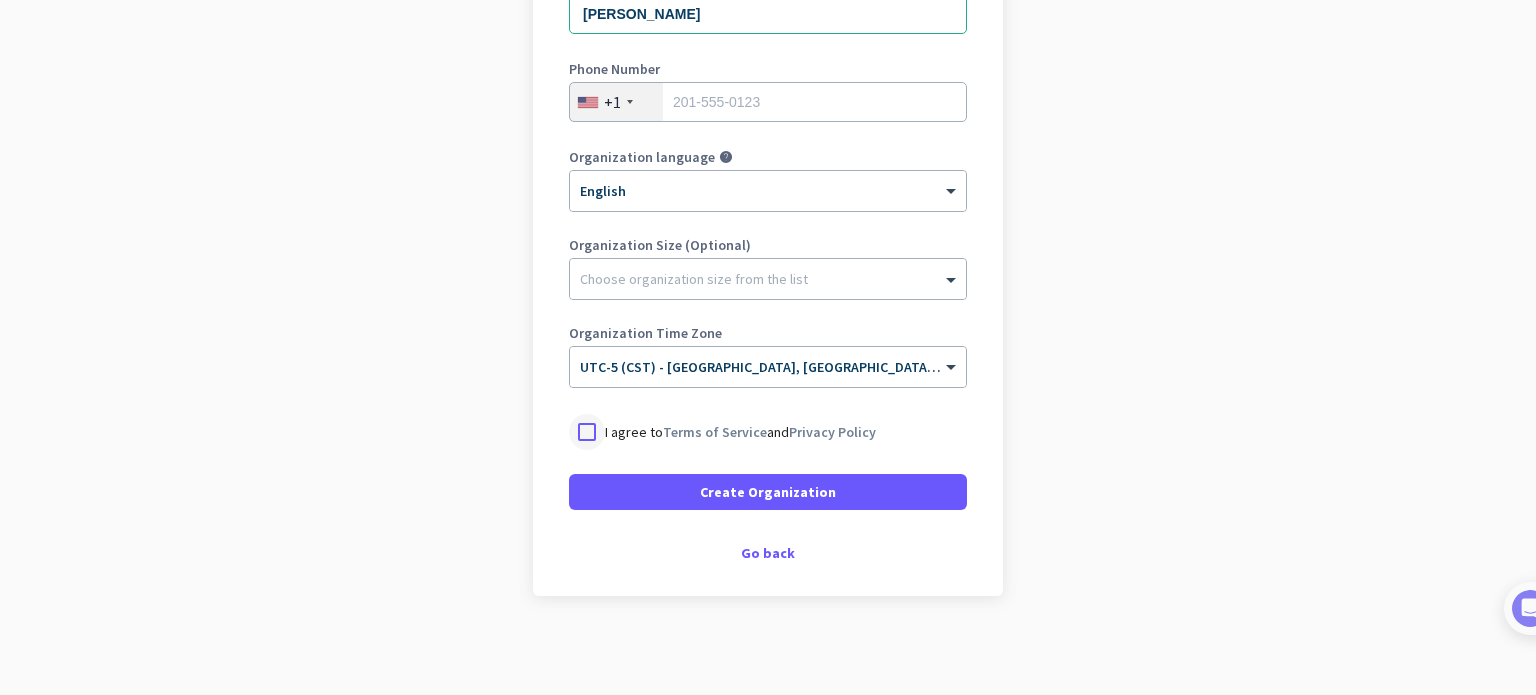 click at bounding box center (587, 432) 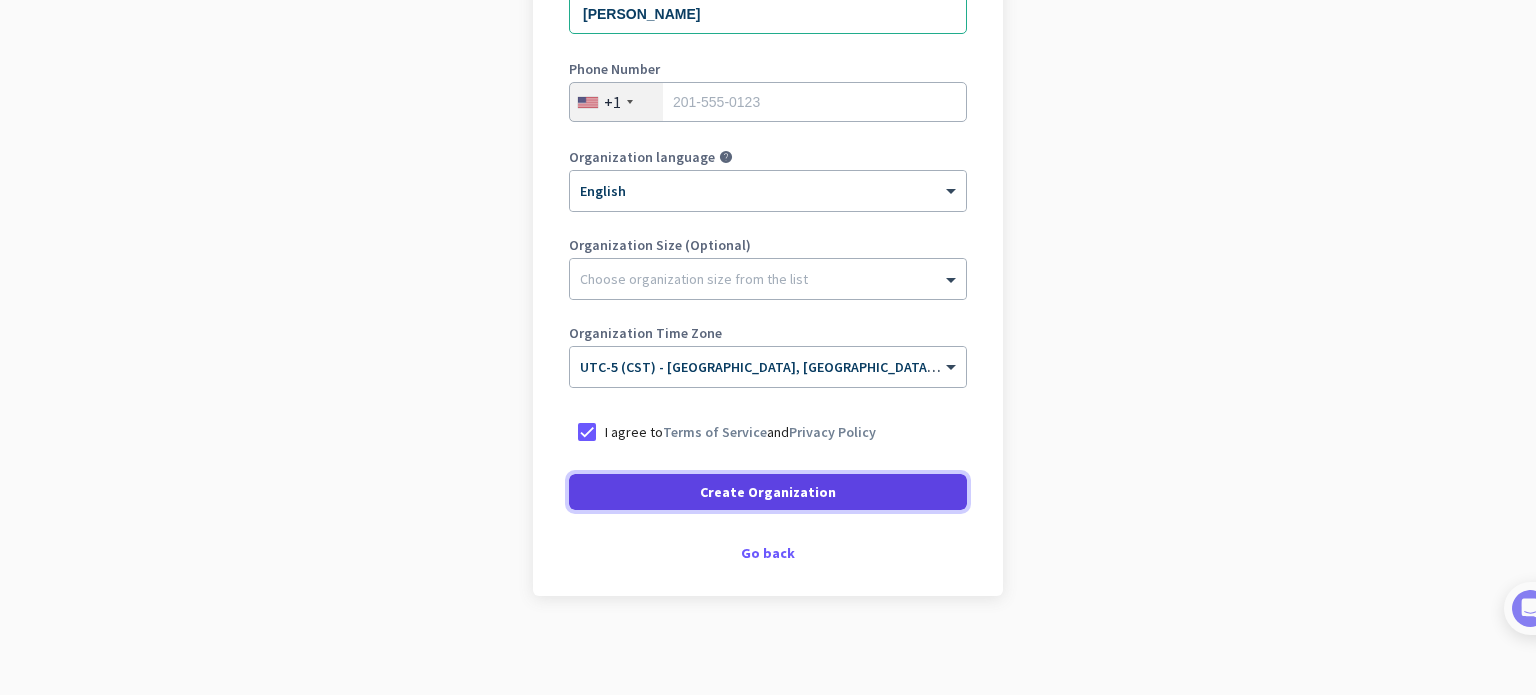 click 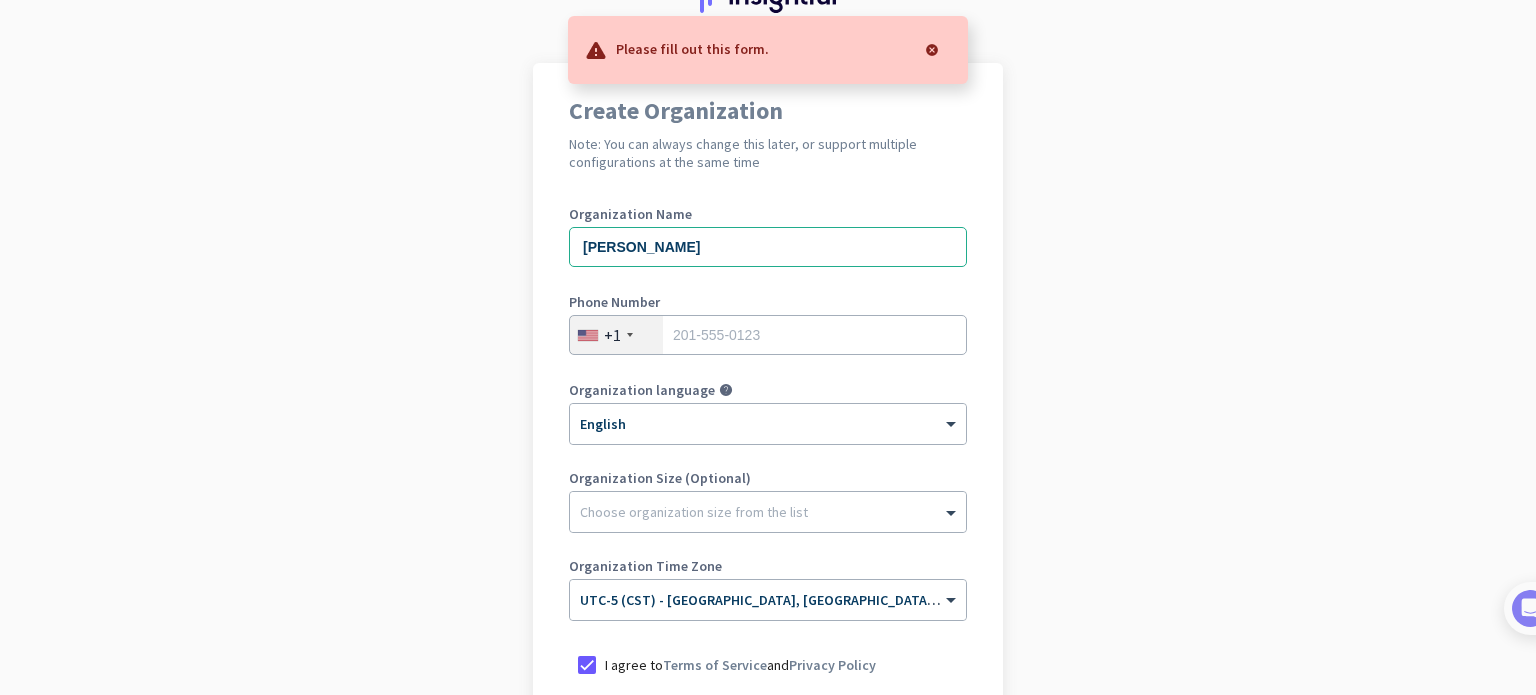 scroll, scrollTop: 37, scrollLeft: 0, axis: vertical 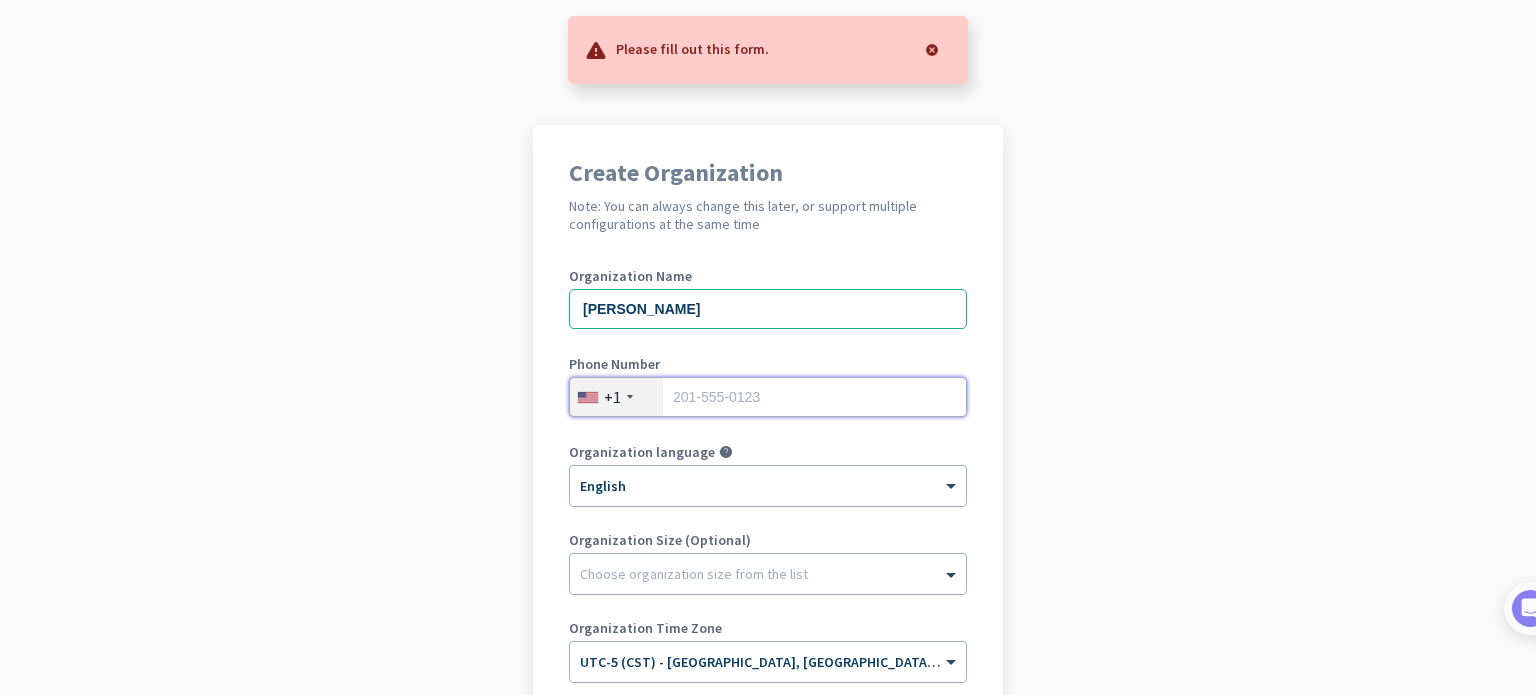 click at bounding box center (768, 397) 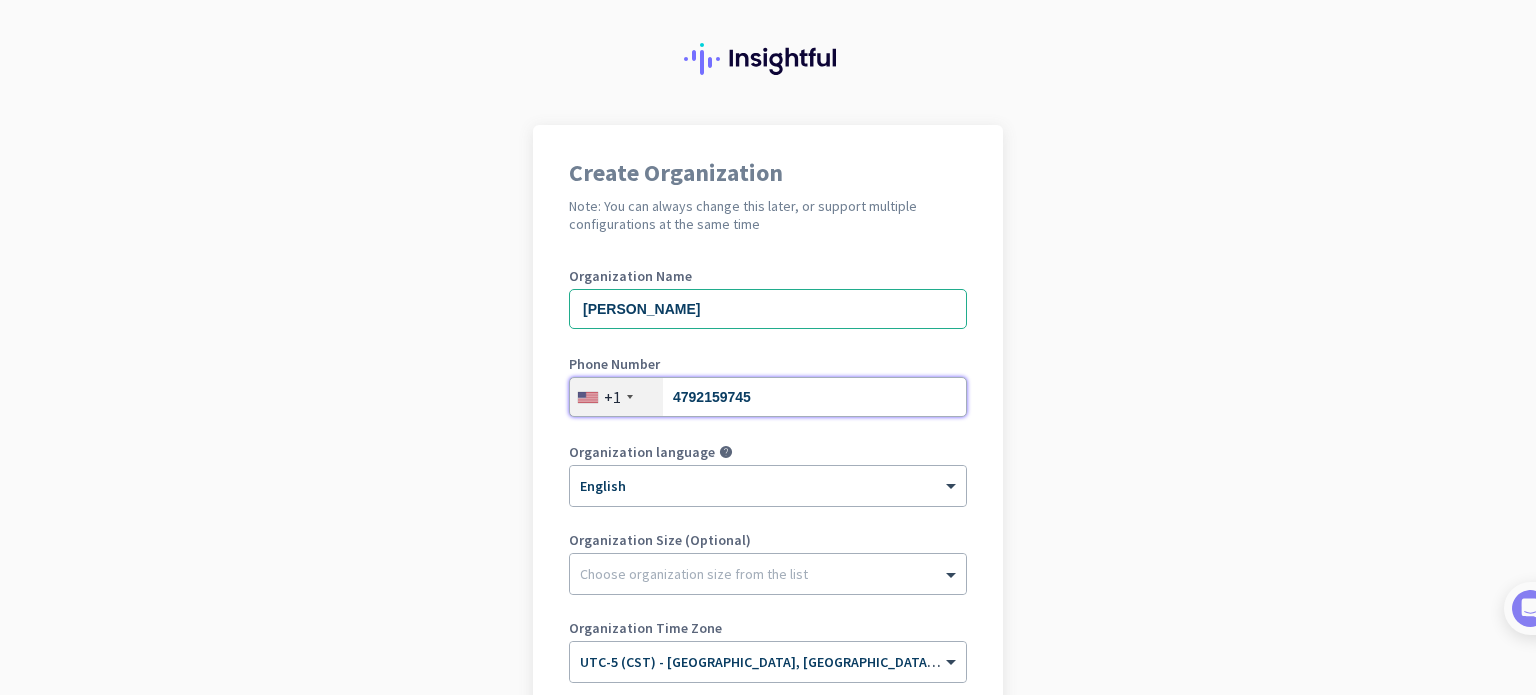 type on "4792159745" 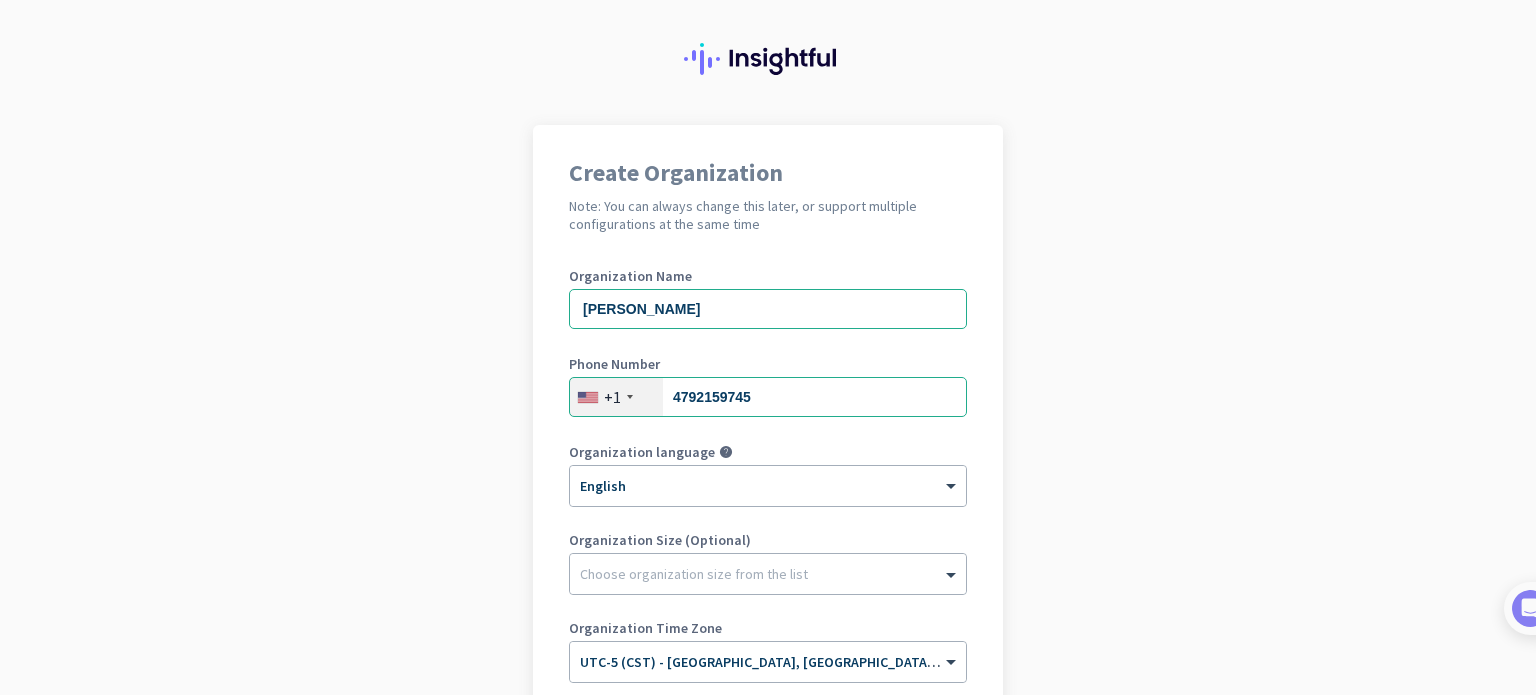 click on "Create Organization  Note: You can always change this later, or support multiple configurations at the same time  Organization Name Jin Phone Number  [PHONE_NUMBER] Organization language help × English Organization Size (Optional) Choose organization size from the list Organization Time Zone × UTC-5 (CST) - [GEOGRAPHIC_DATA], [GEOGRAPHIC_DATA], [GEOGRAPHIC_DATA], [GEOGRAPHIC_DATA]  I agree to  Terms of Service  and  Privacy Policy   Create Organization     Go back" 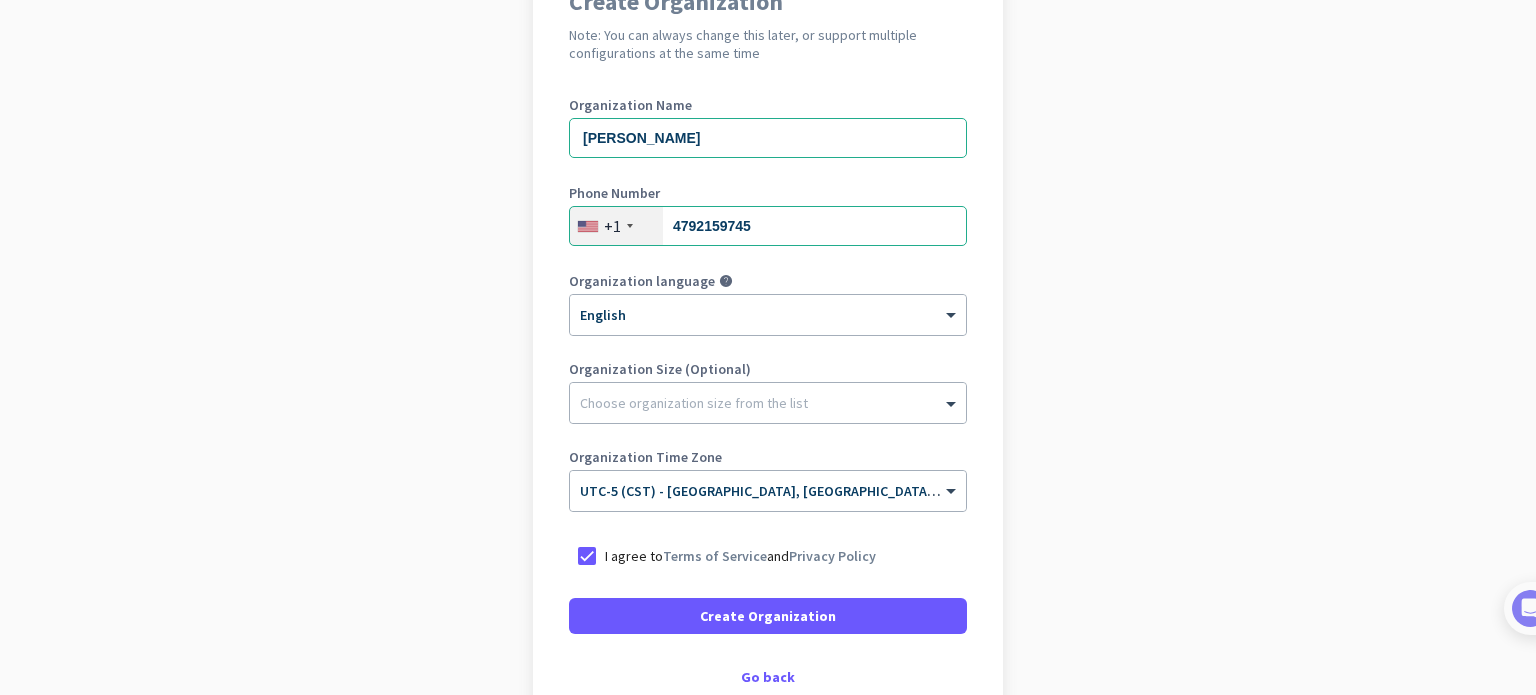 scroll, scrollTop: 332, scrollLeft: 0, axis: vertical 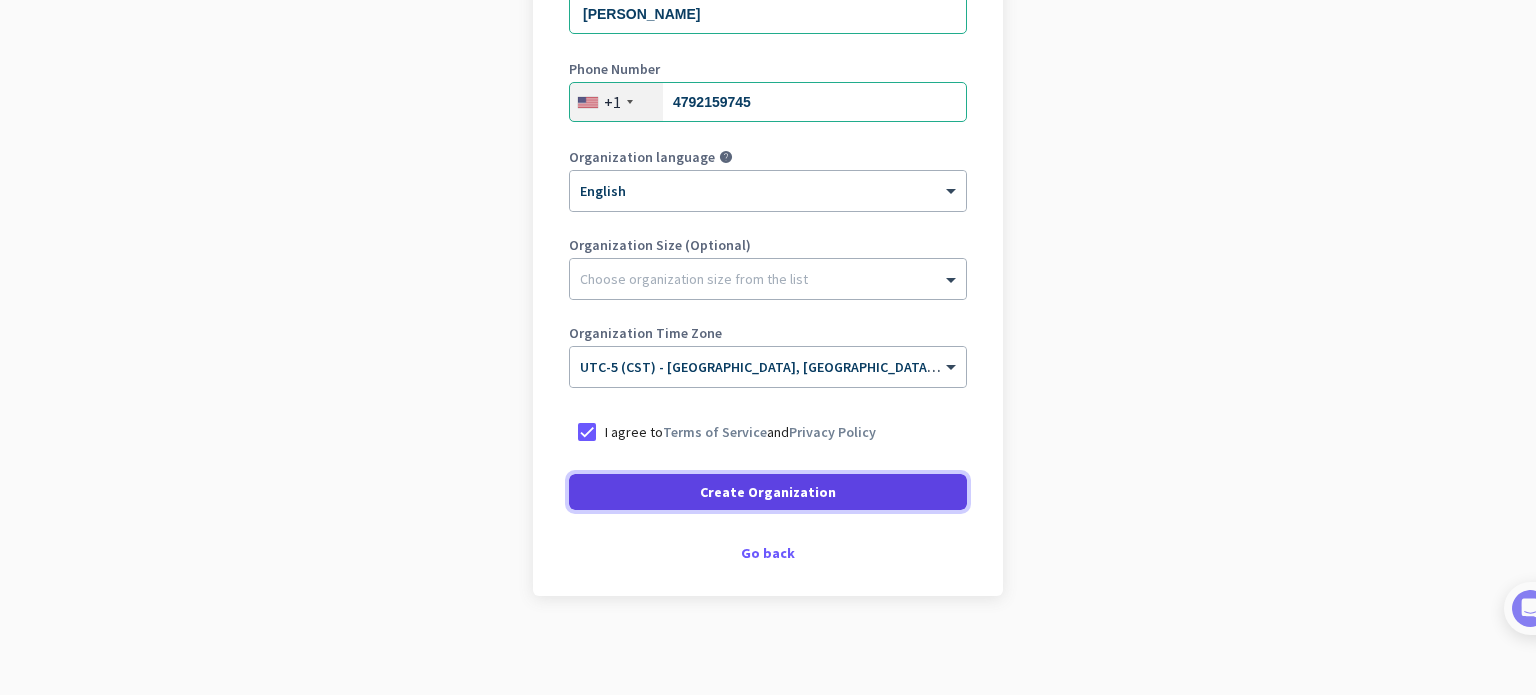 click on "Create Organization" 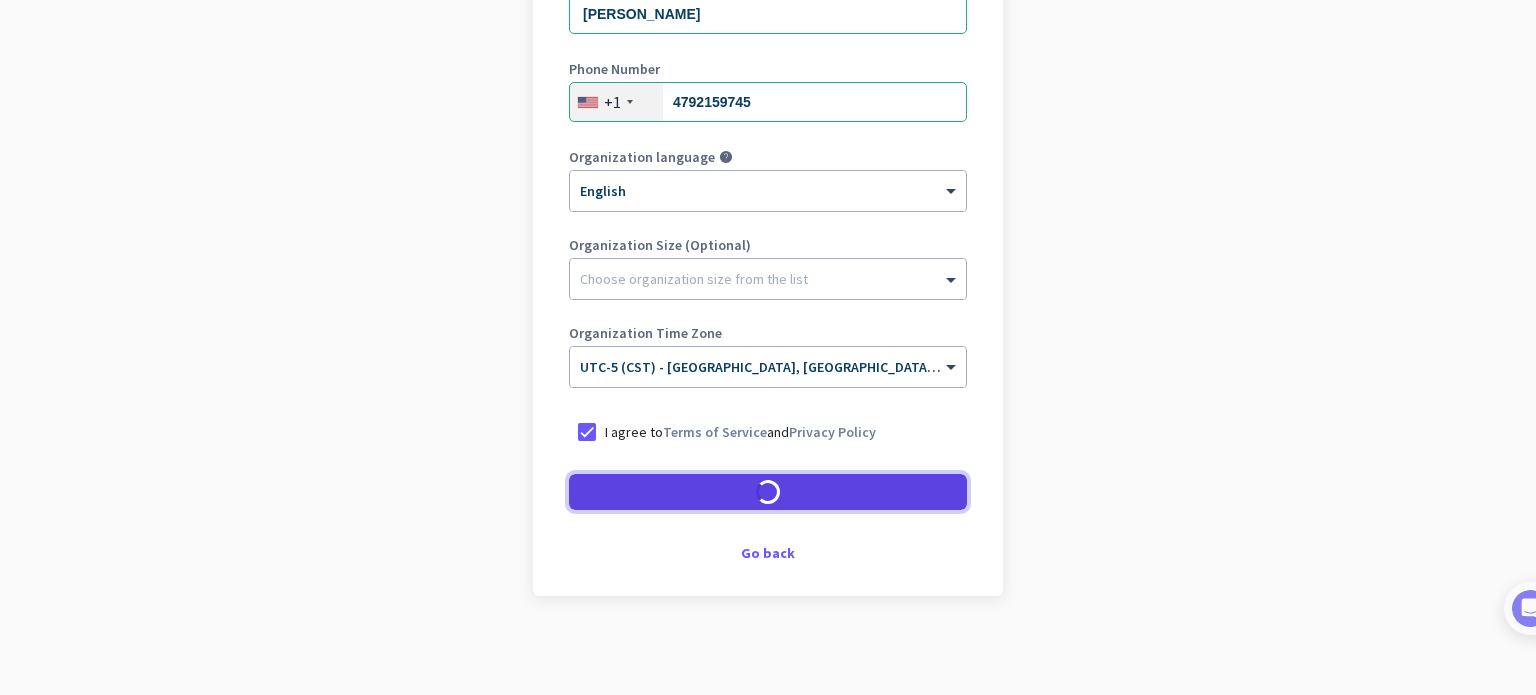 scroll, scrollTop: 272, scrollLeft: 0, axis: vertical 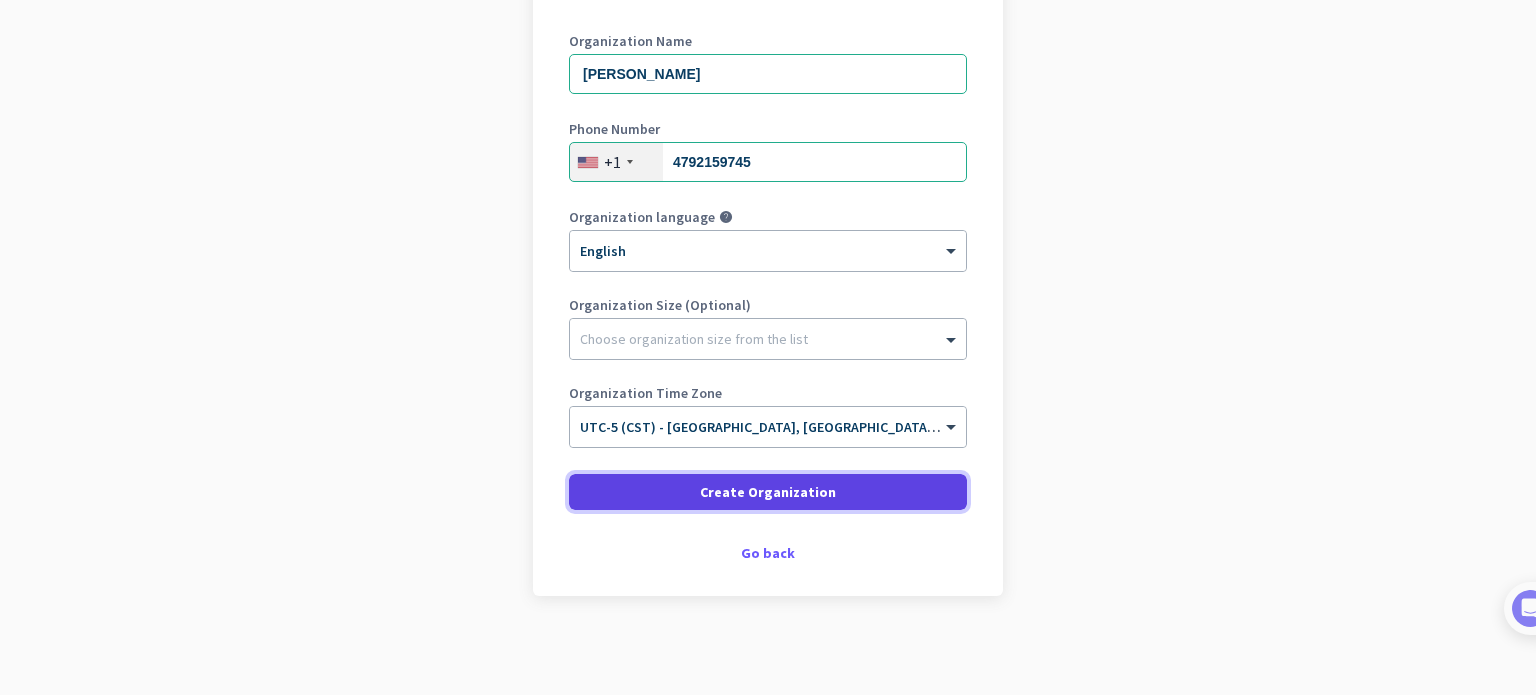 click on "Create Organization" 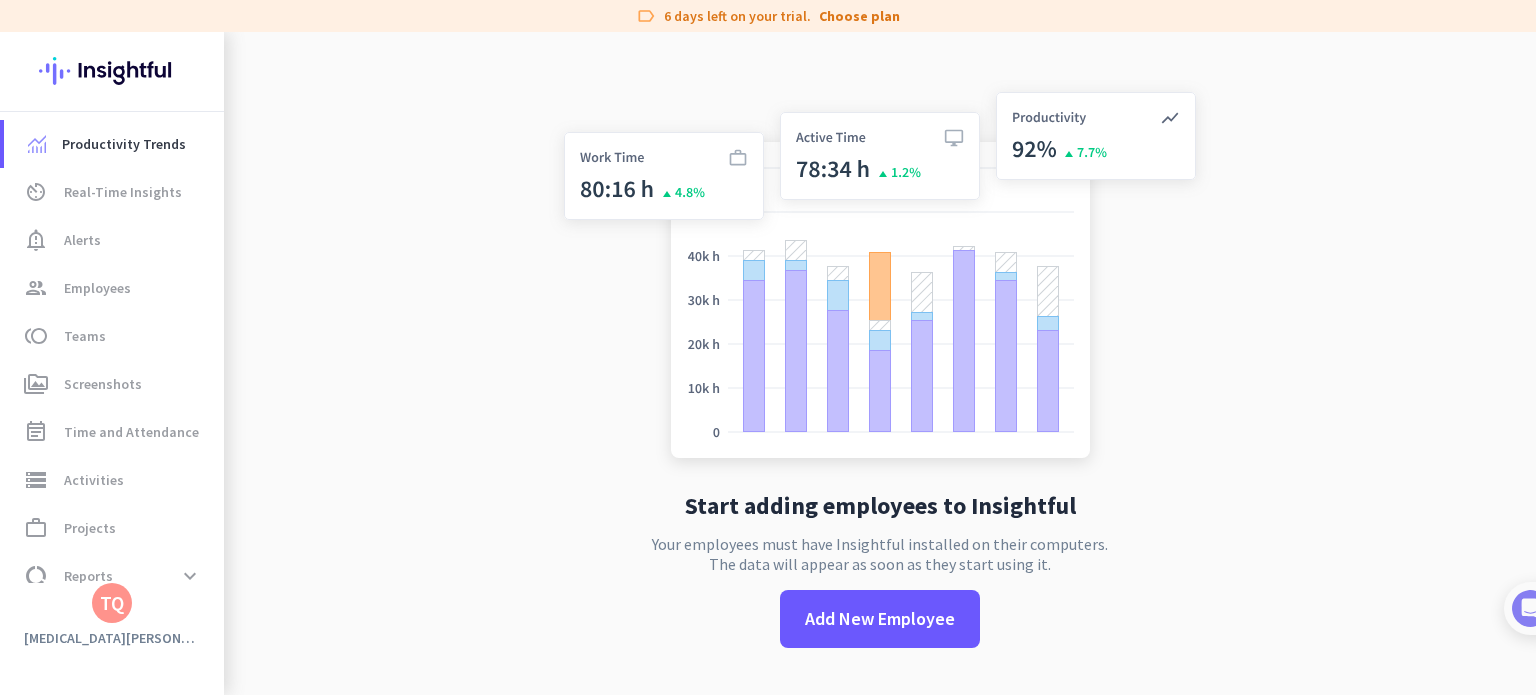 click on "[MEDICAL_DATA][PERSON_NAME]" 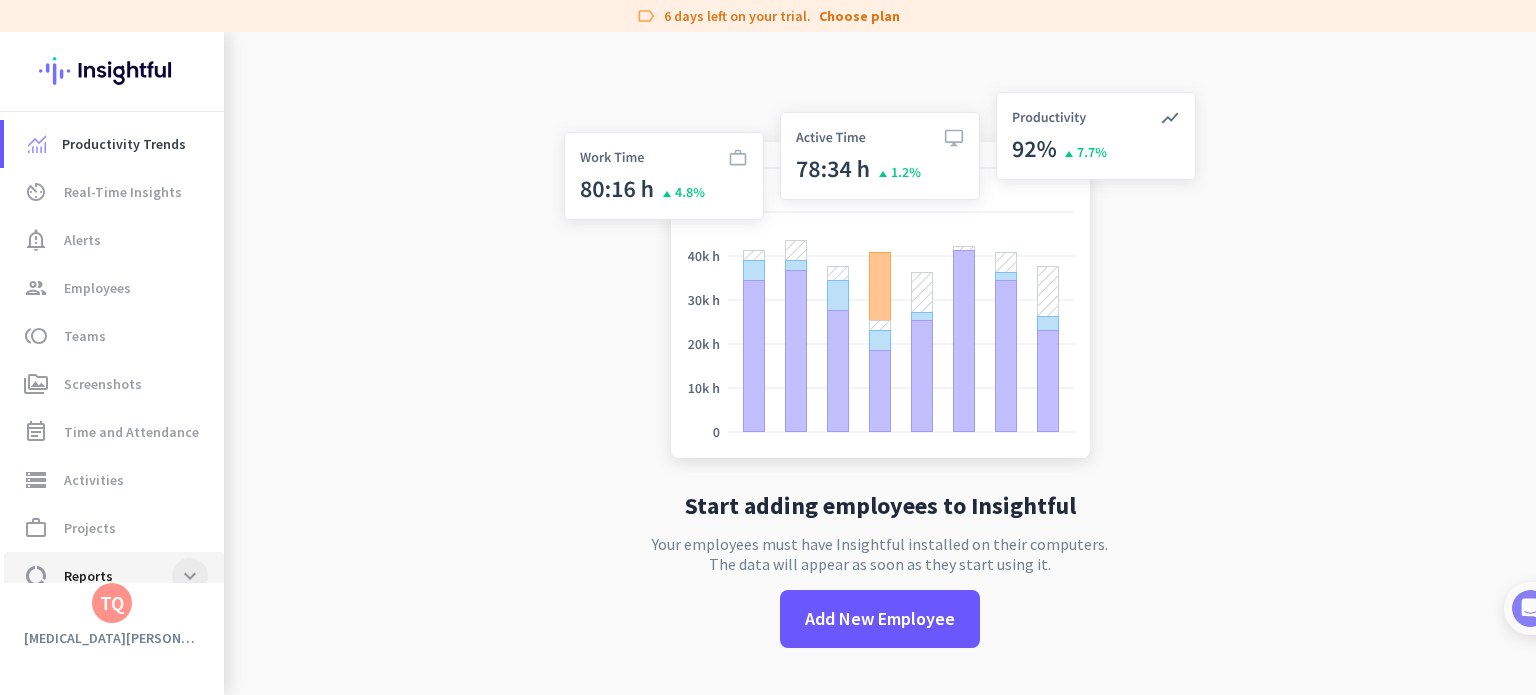 click 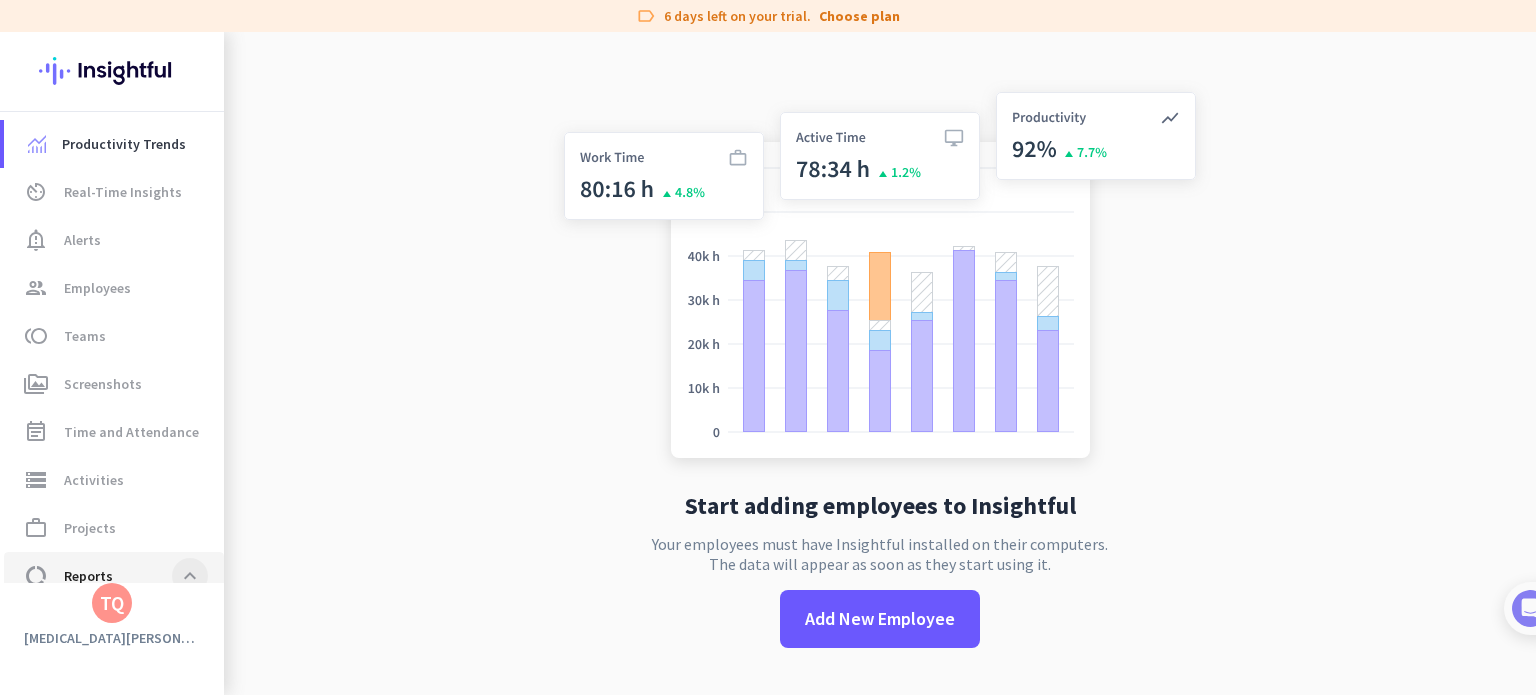 scroll, scrollTop: 208, scrollLeft: 0, axis: vertical 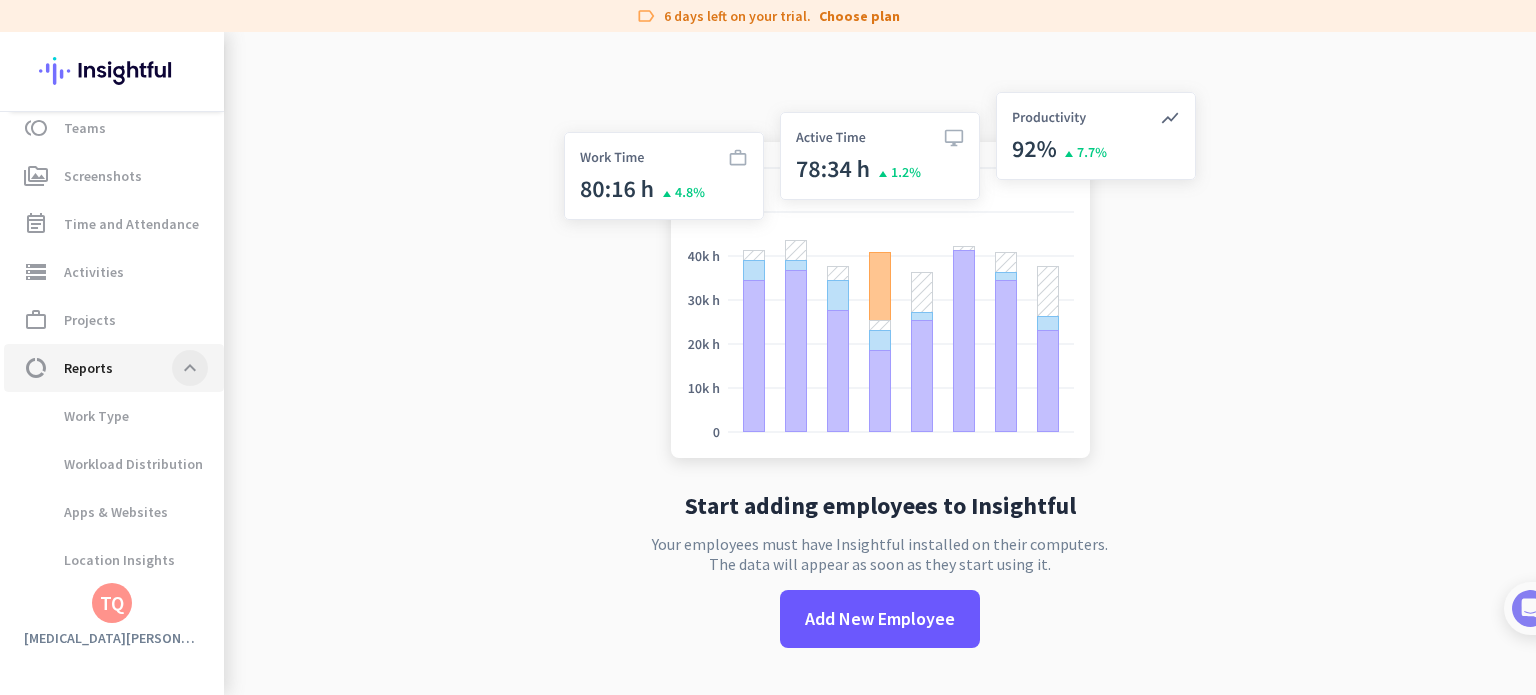 click 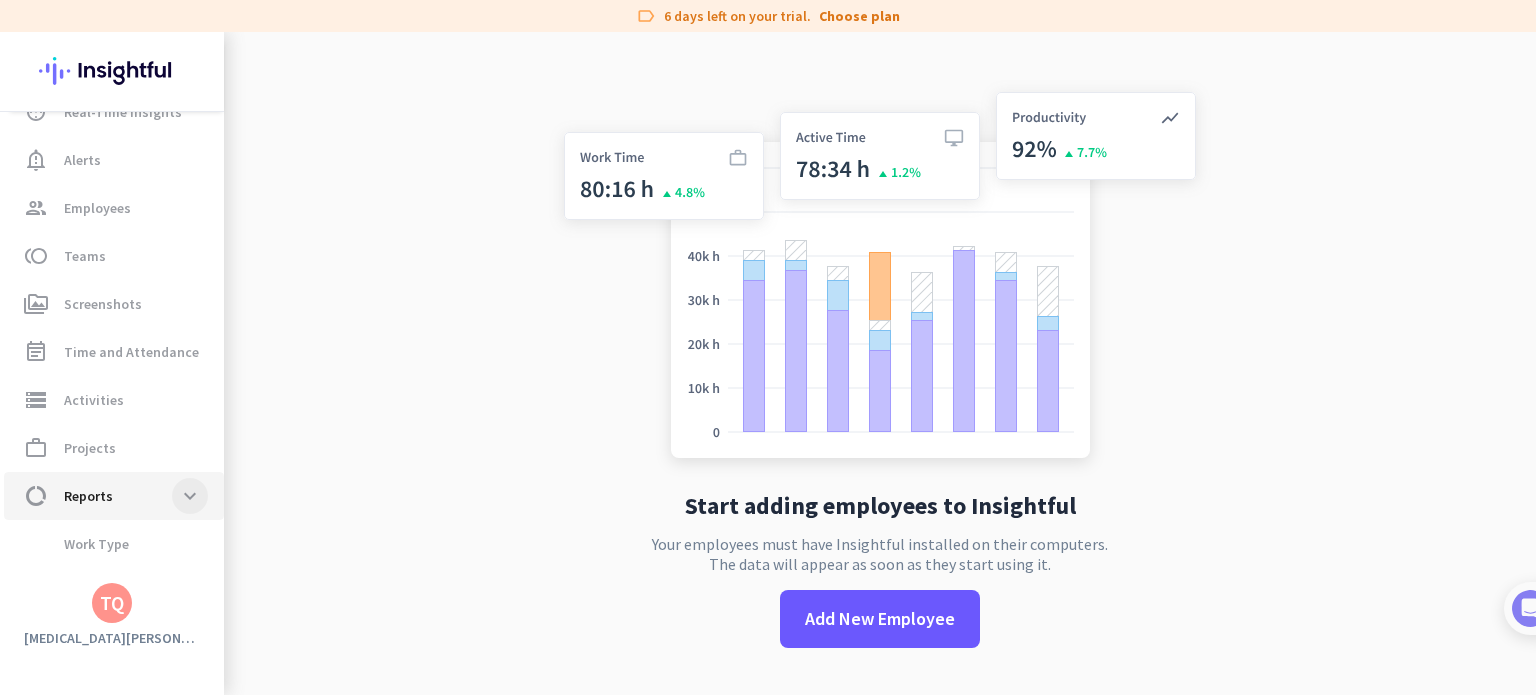 scroll, scrollTop: 72, scrollLeft: 0, axis: vertical 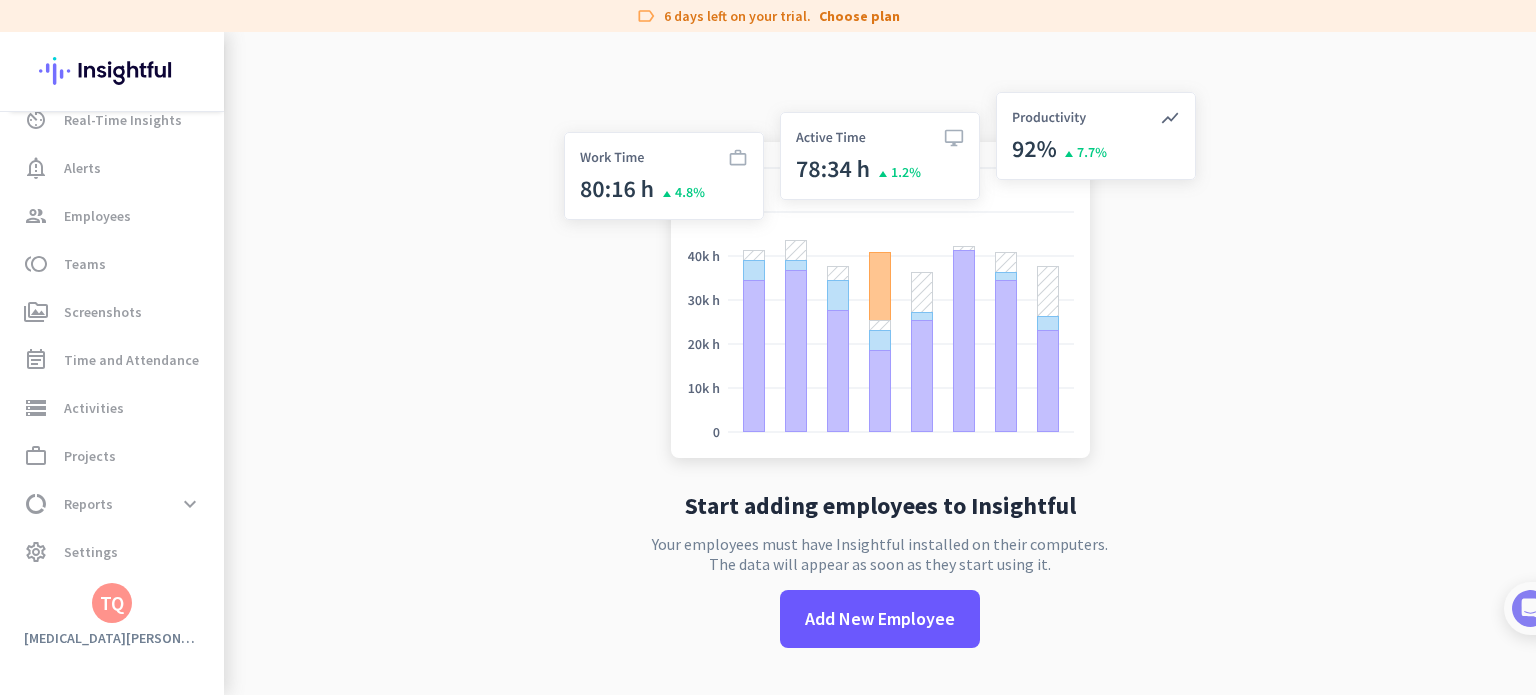 type 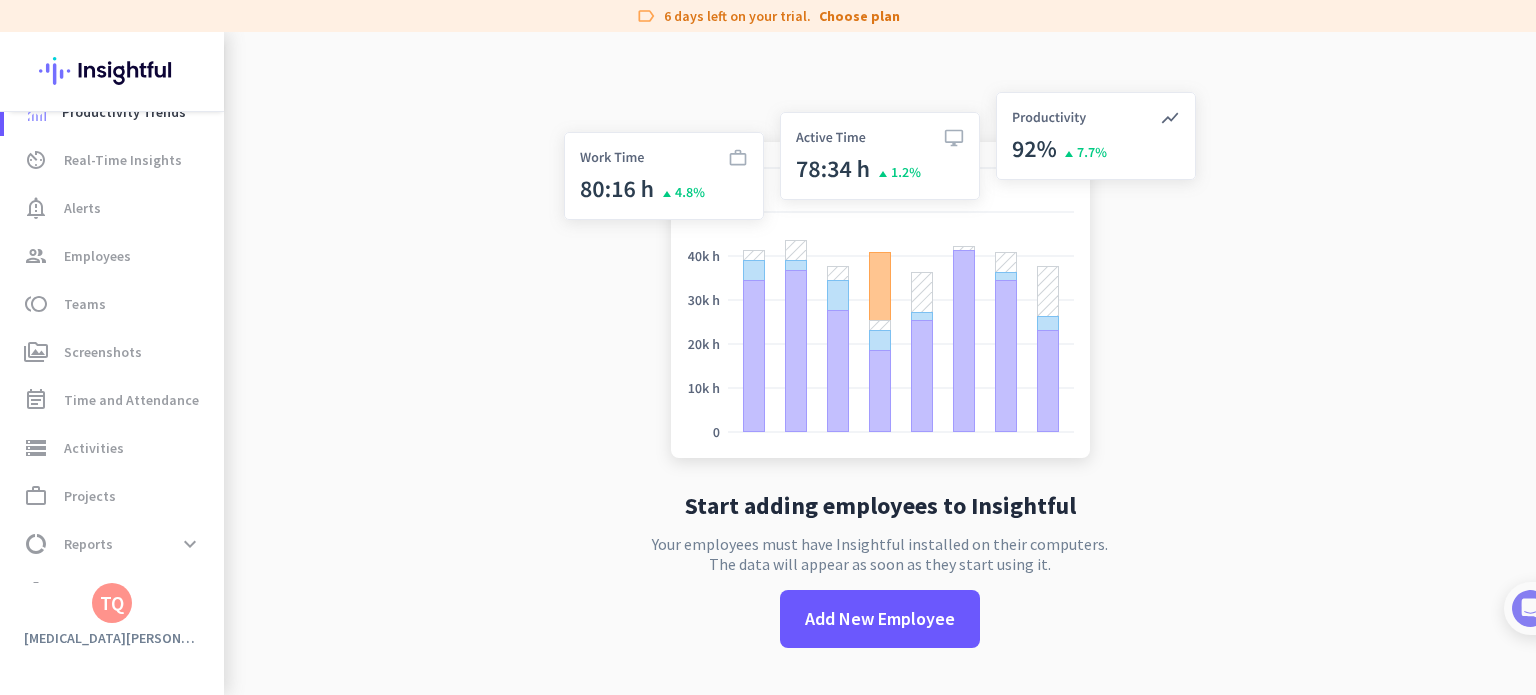 scroll, scrollTop: 0, scrollLeft: 0, axis: both 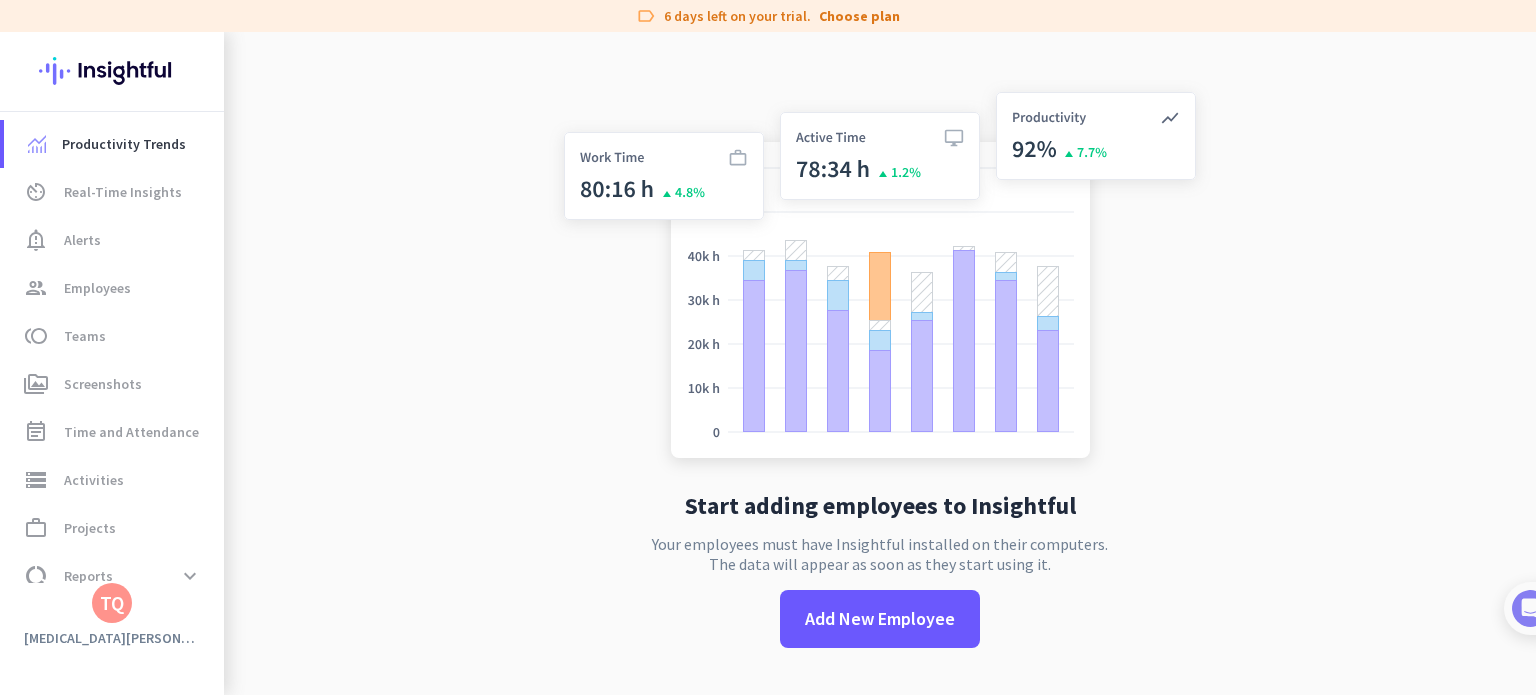 click on "TQ" 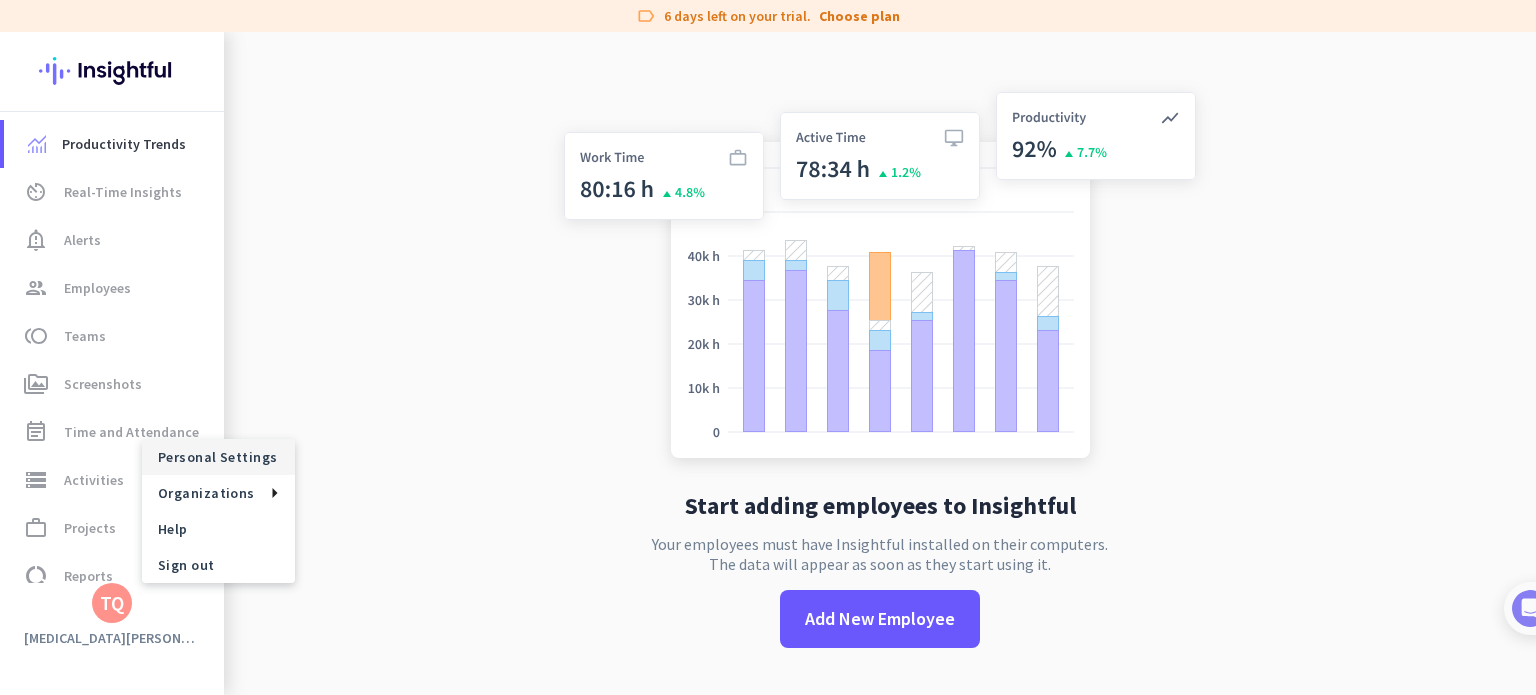 click on "Personal Settings" at bounding box center (218, 457) 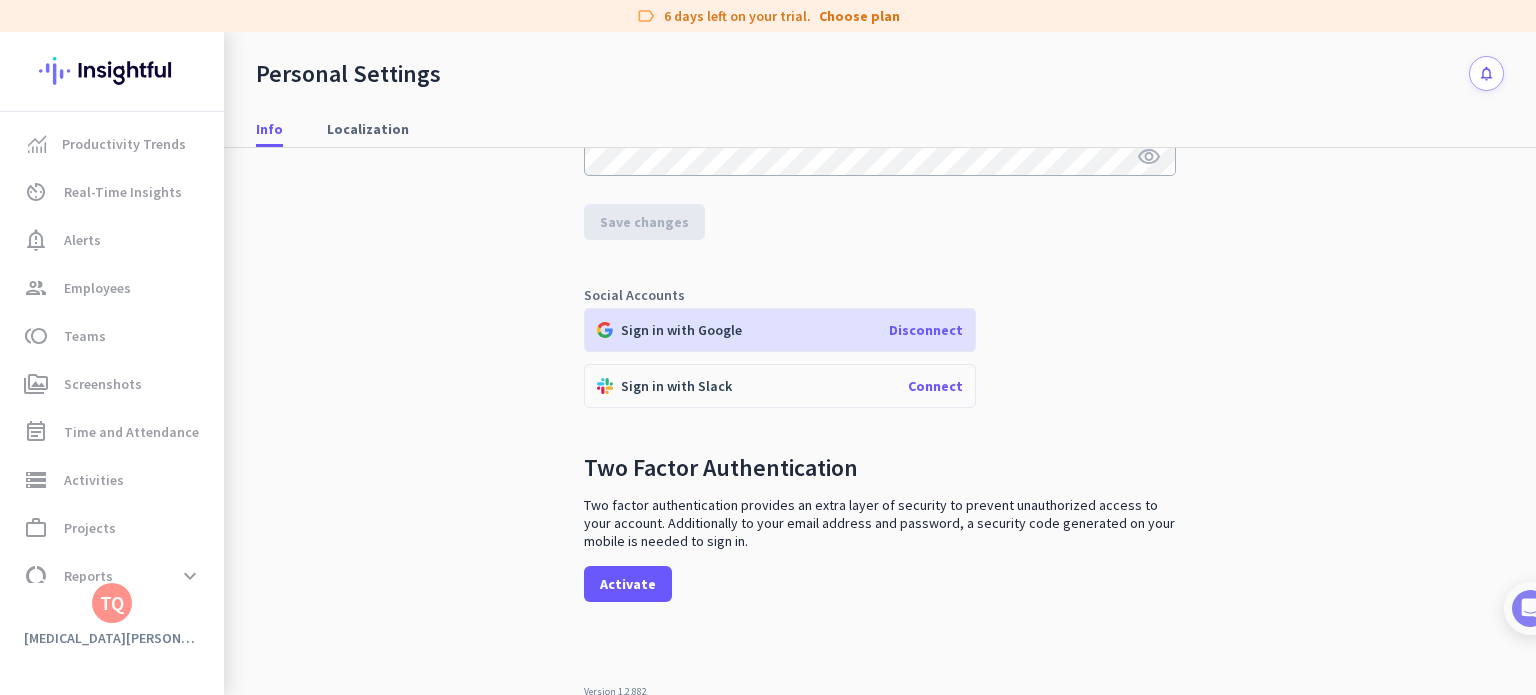scroll, scrollTop: 0, scrollLeft: 0, axis: both 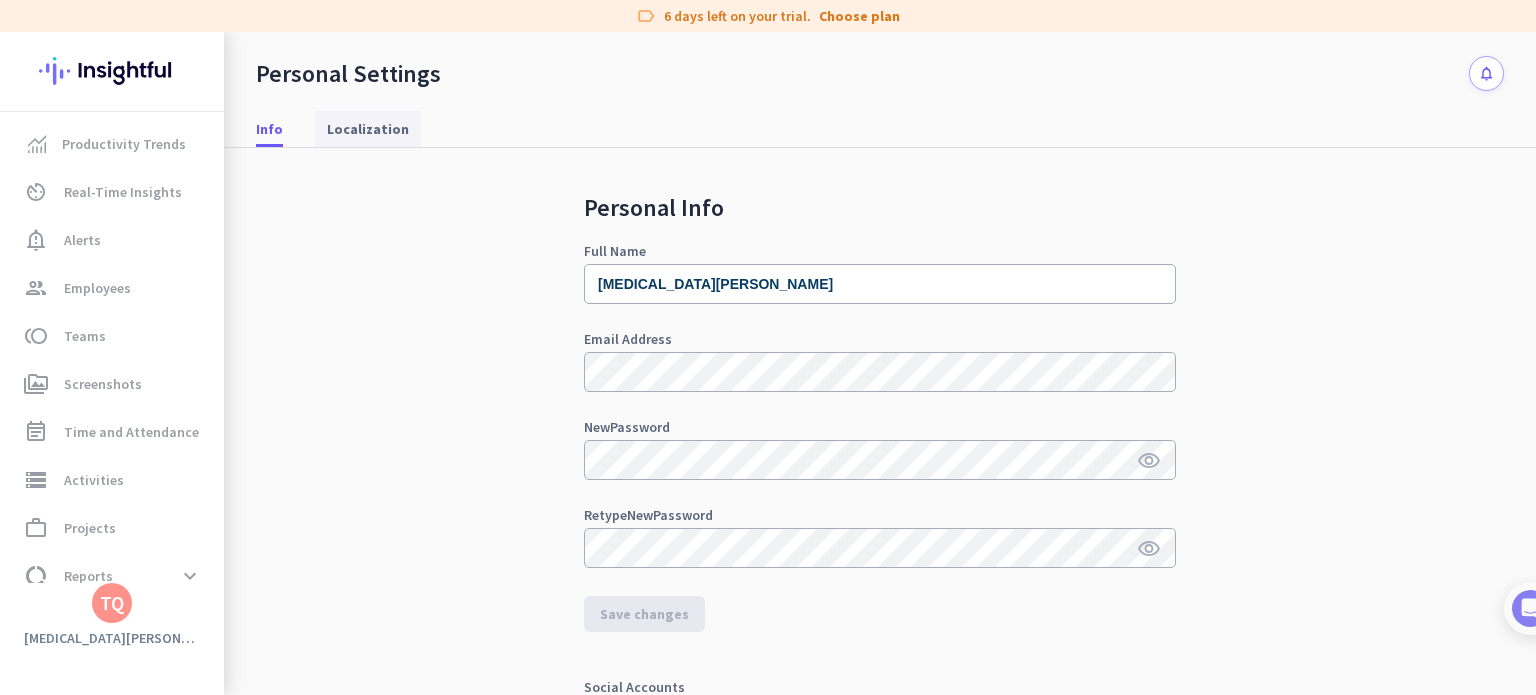 click on "Localization" at bounding box center (368, 129) 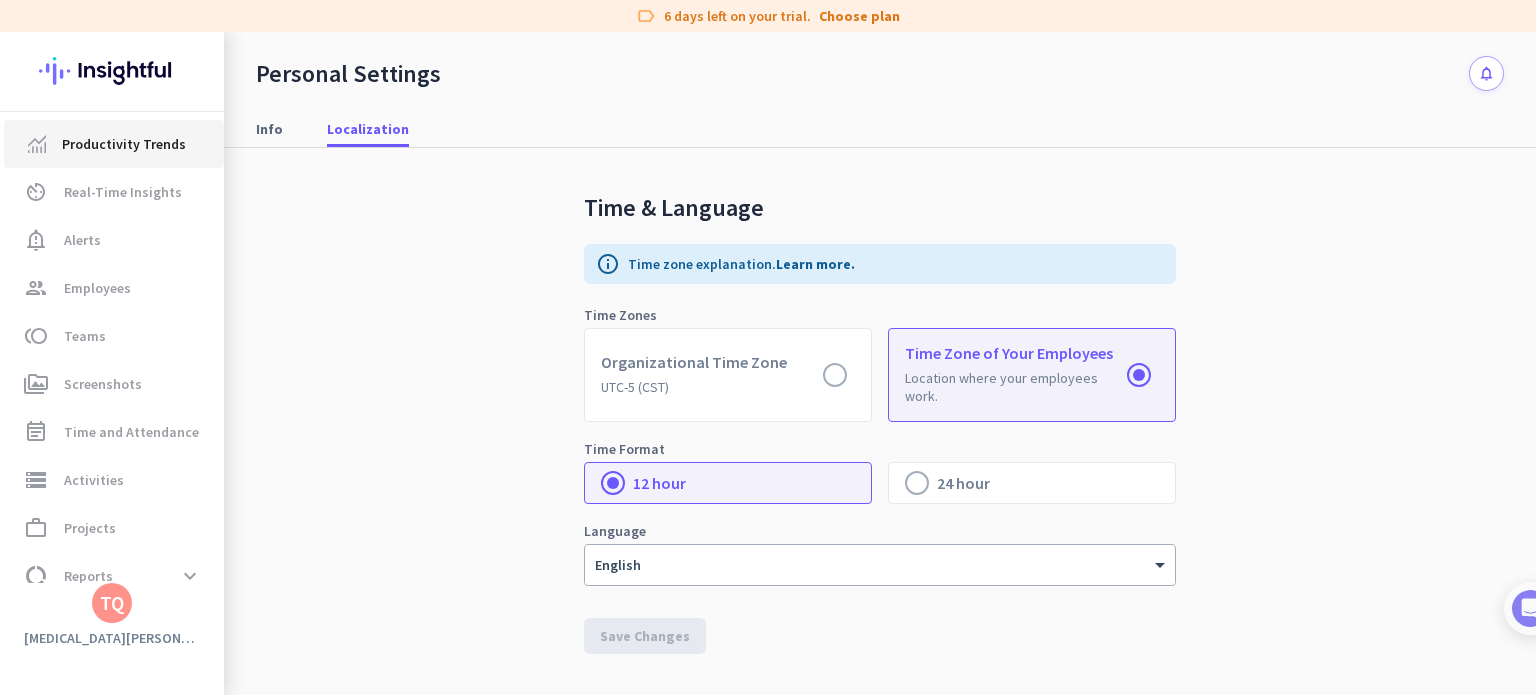 click on "Productivity Trends" 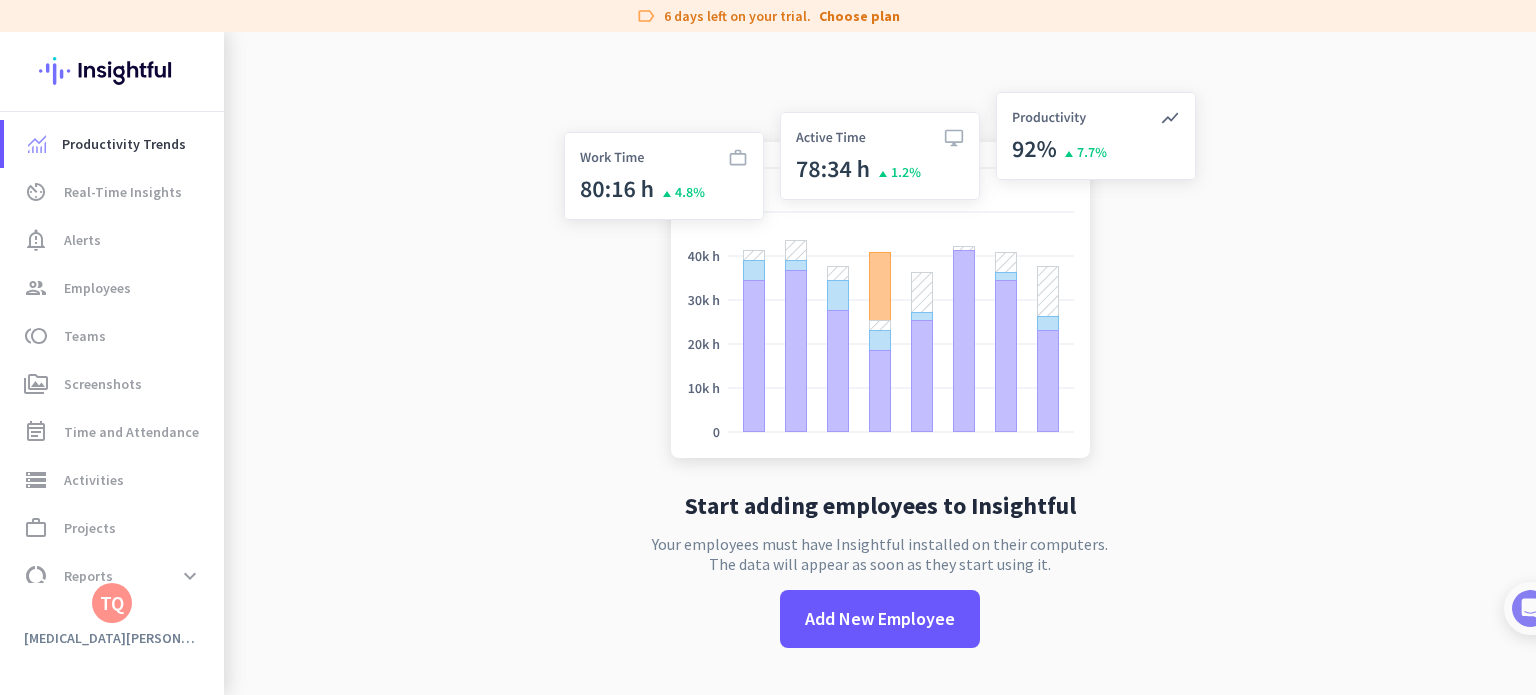 click on "Start adding employees to Insightful  Your employees must have Insightful installed on their computers.  The data will appear as soon as they start using it.   Add New Employee" 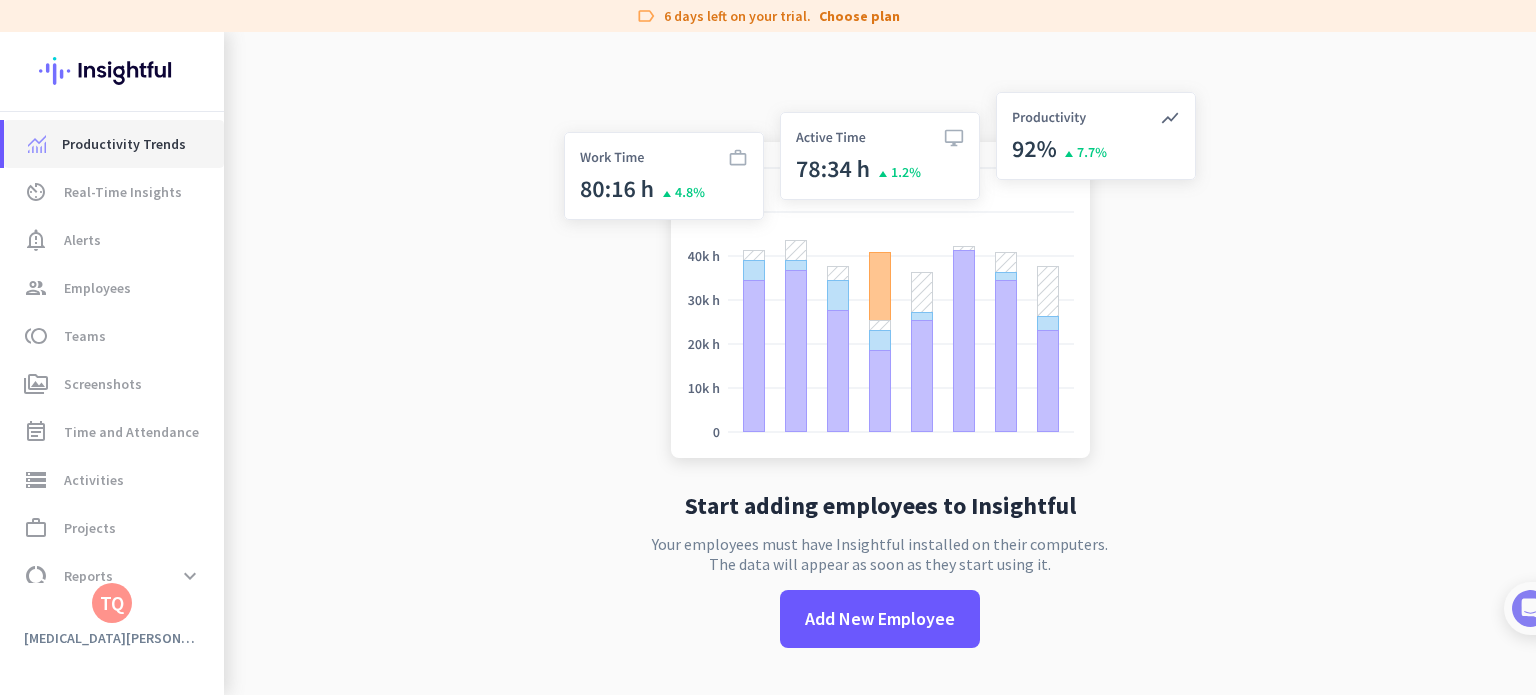 click on "Productivity Trends" 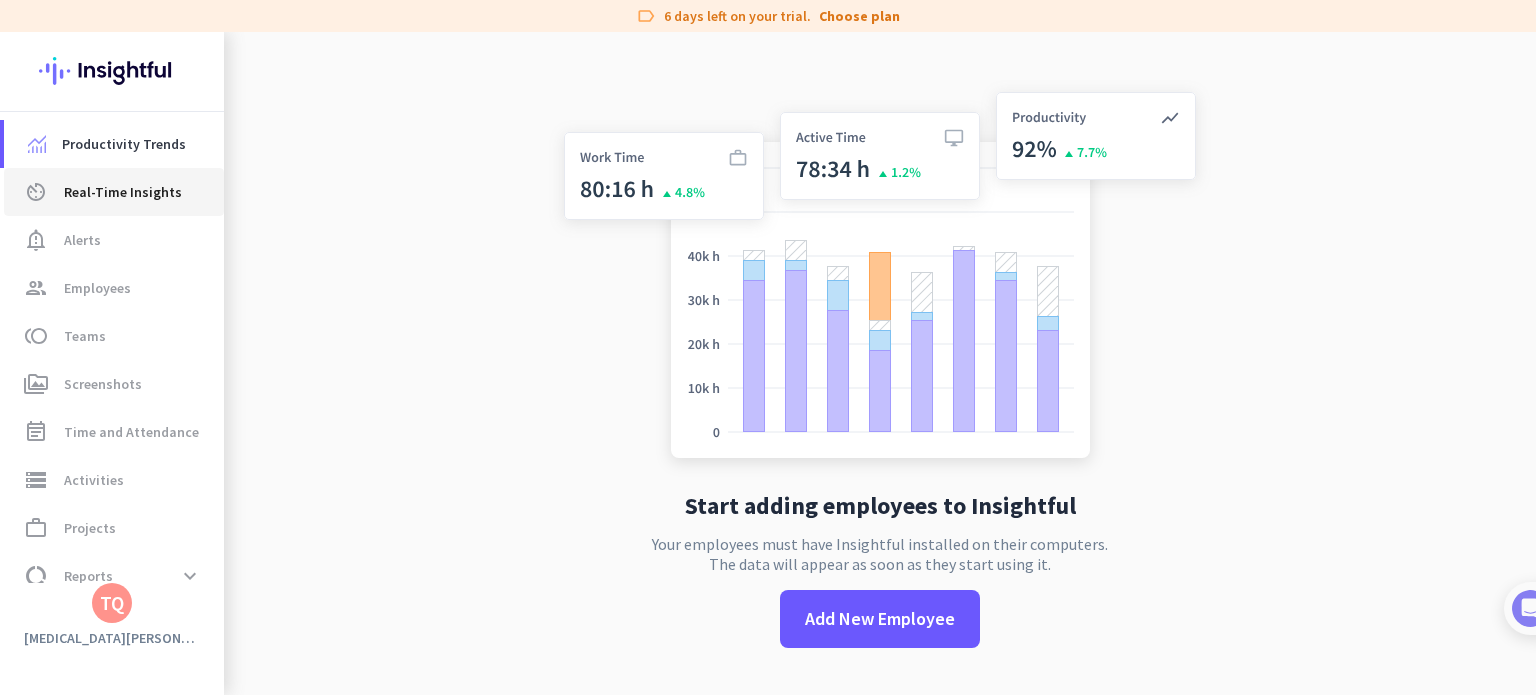 click on "Real-Time Insights" 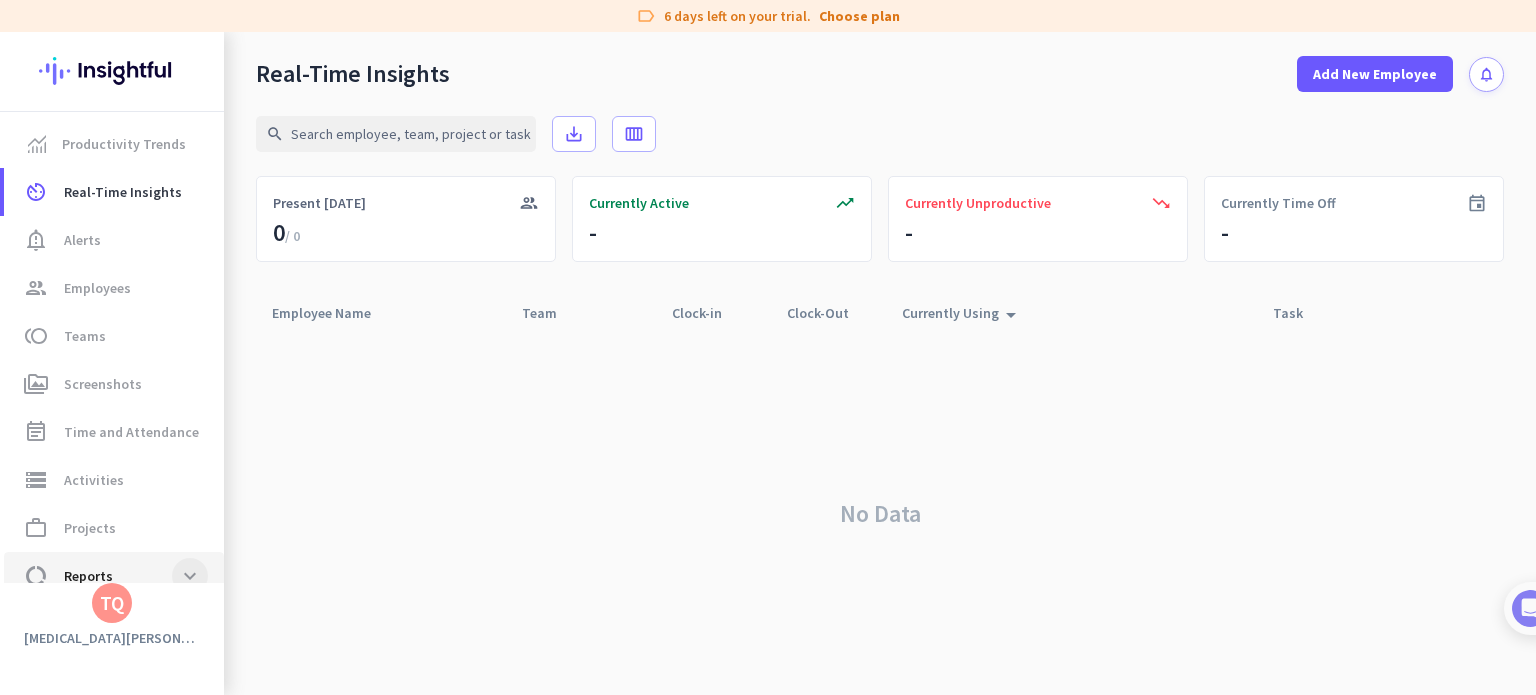 click 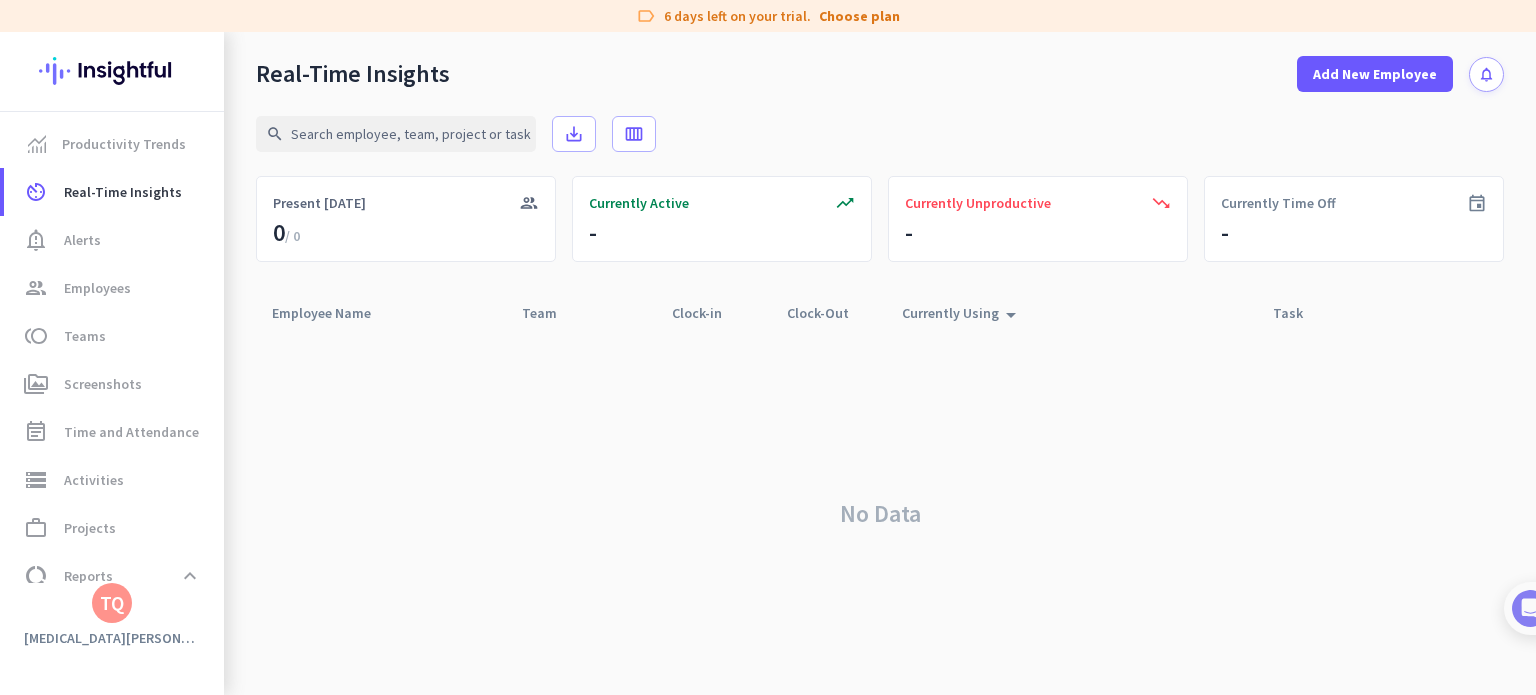 scroll, scrollTop: 208, scrollLeft: 0, axis: vertical 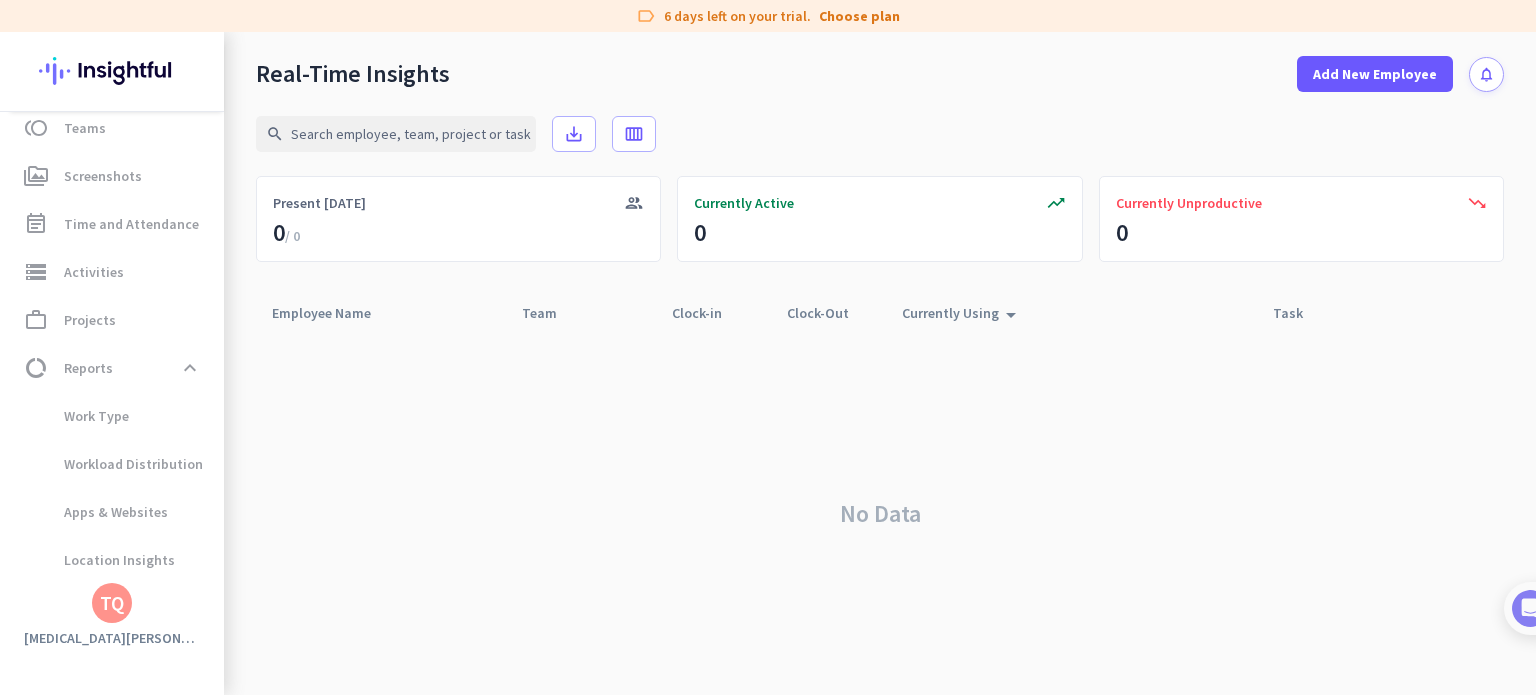click on "TQ" 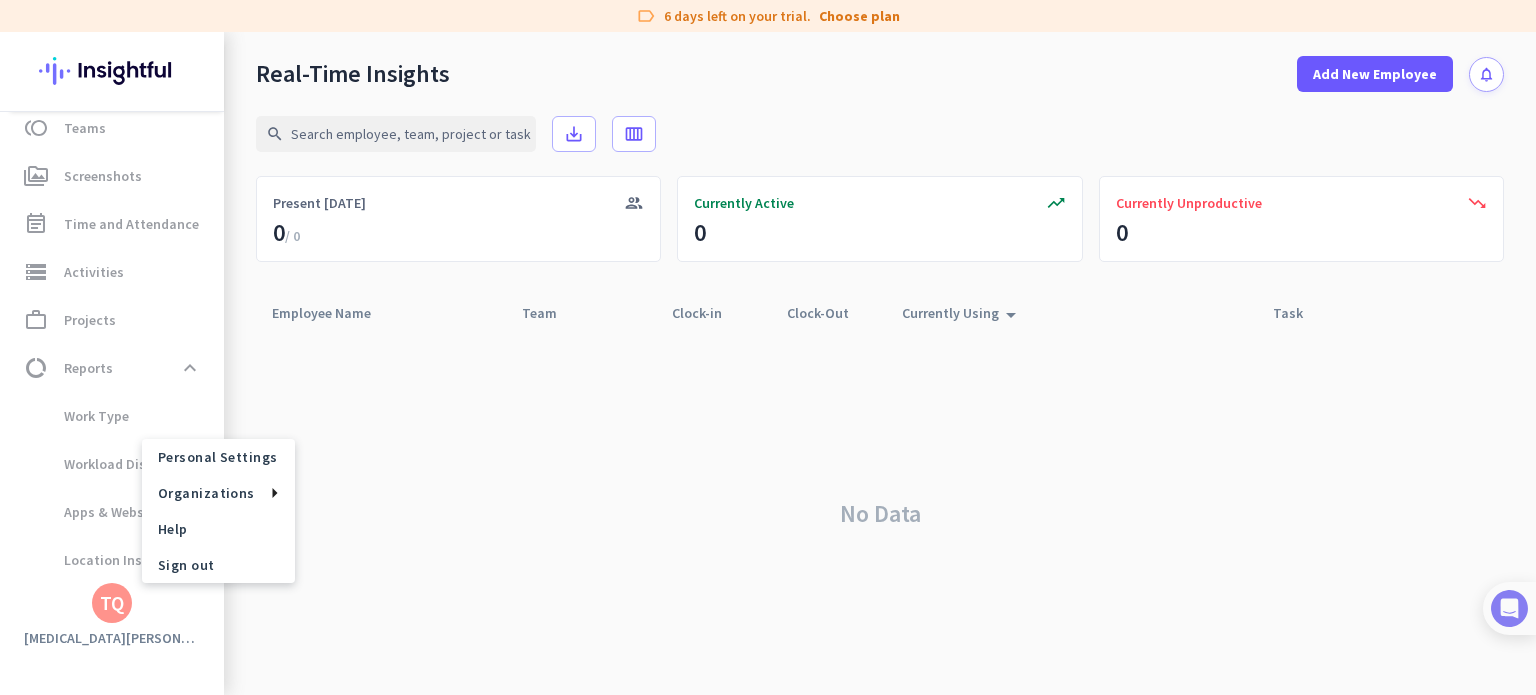 click at bounding box center (1509, 608) 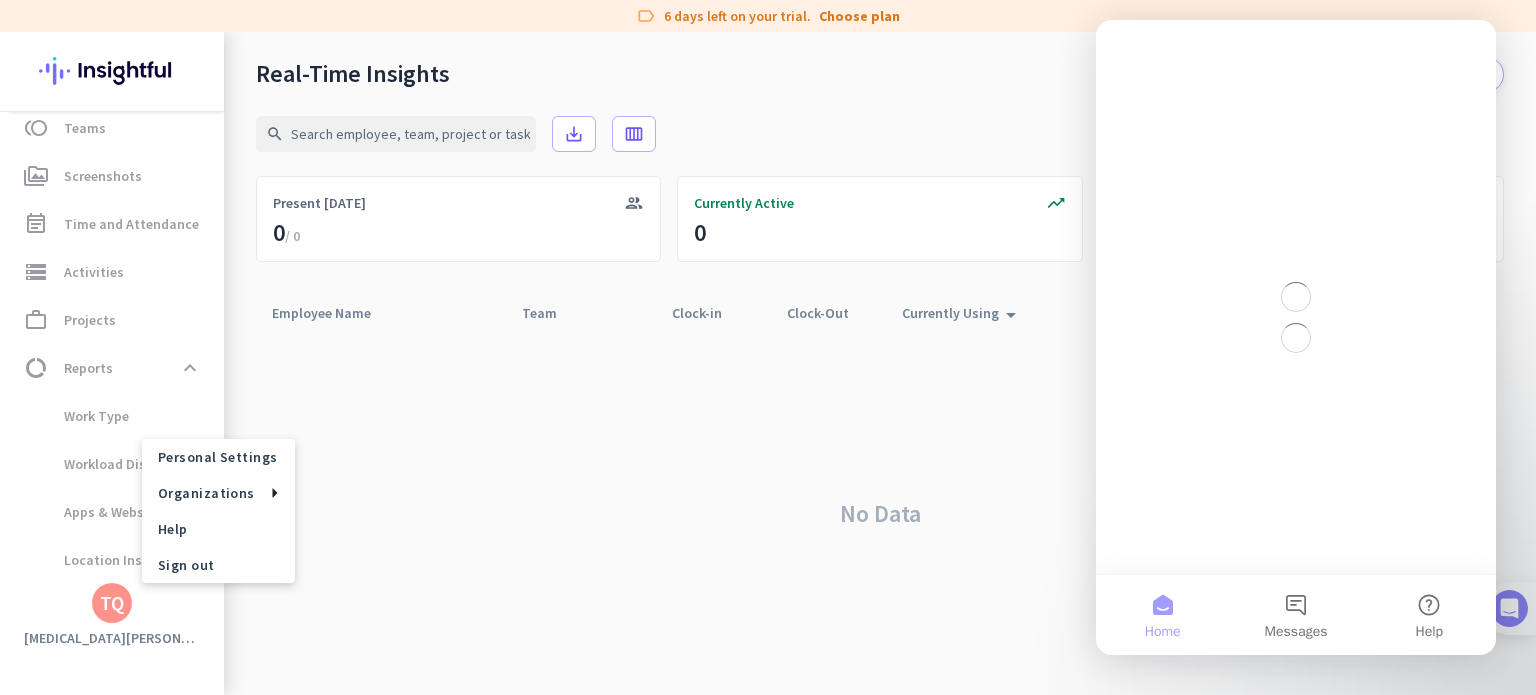 scroll, scrollTop: 0, scrollLeft: 0, axis: both 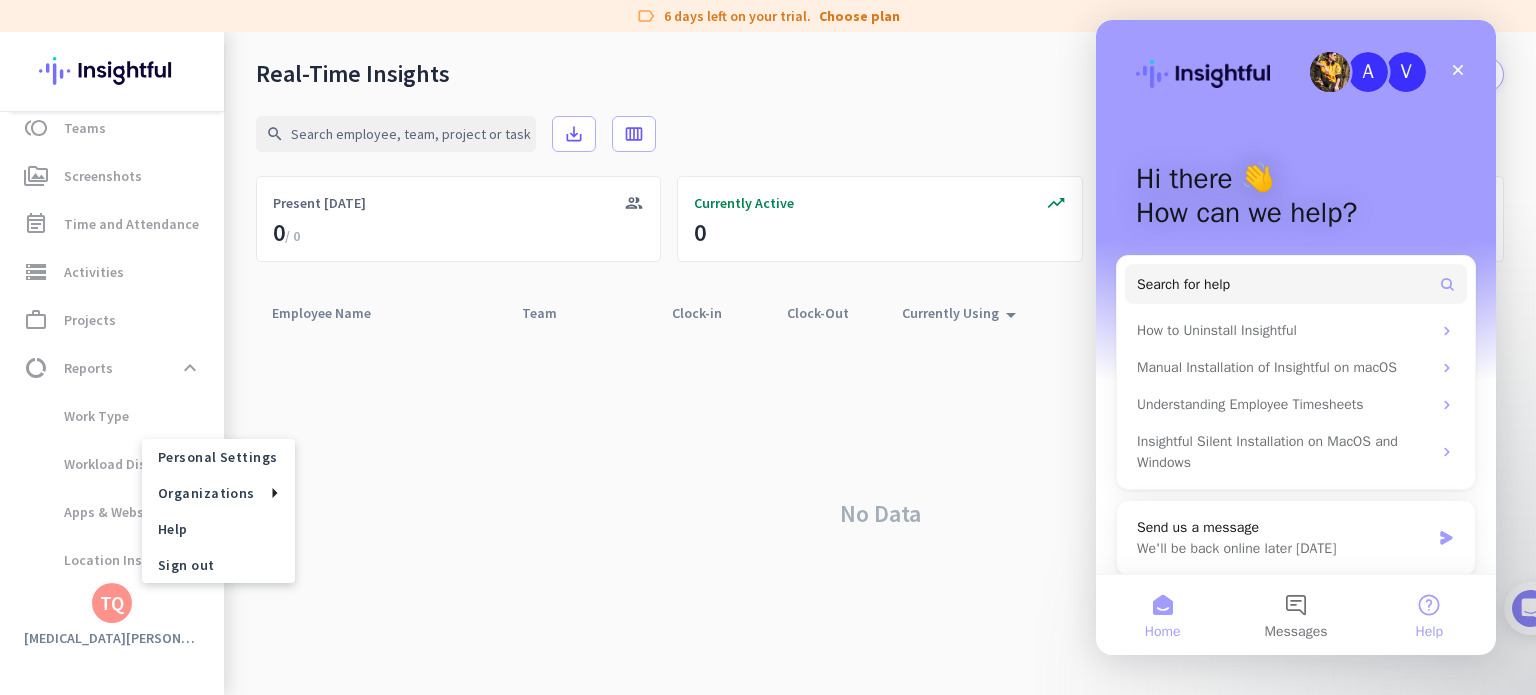 click on "Help" at bounding box center (1429, 632) 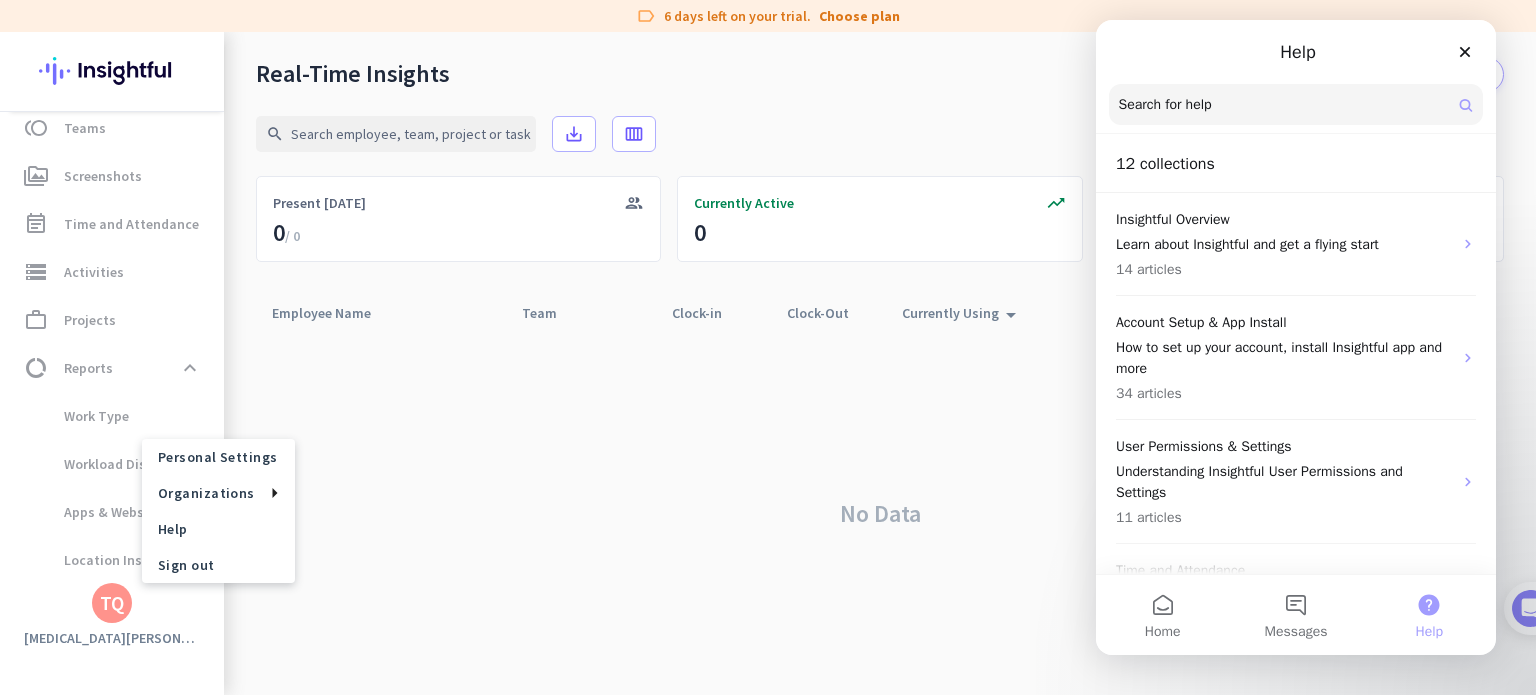 click at bounding box center [1296, 104] 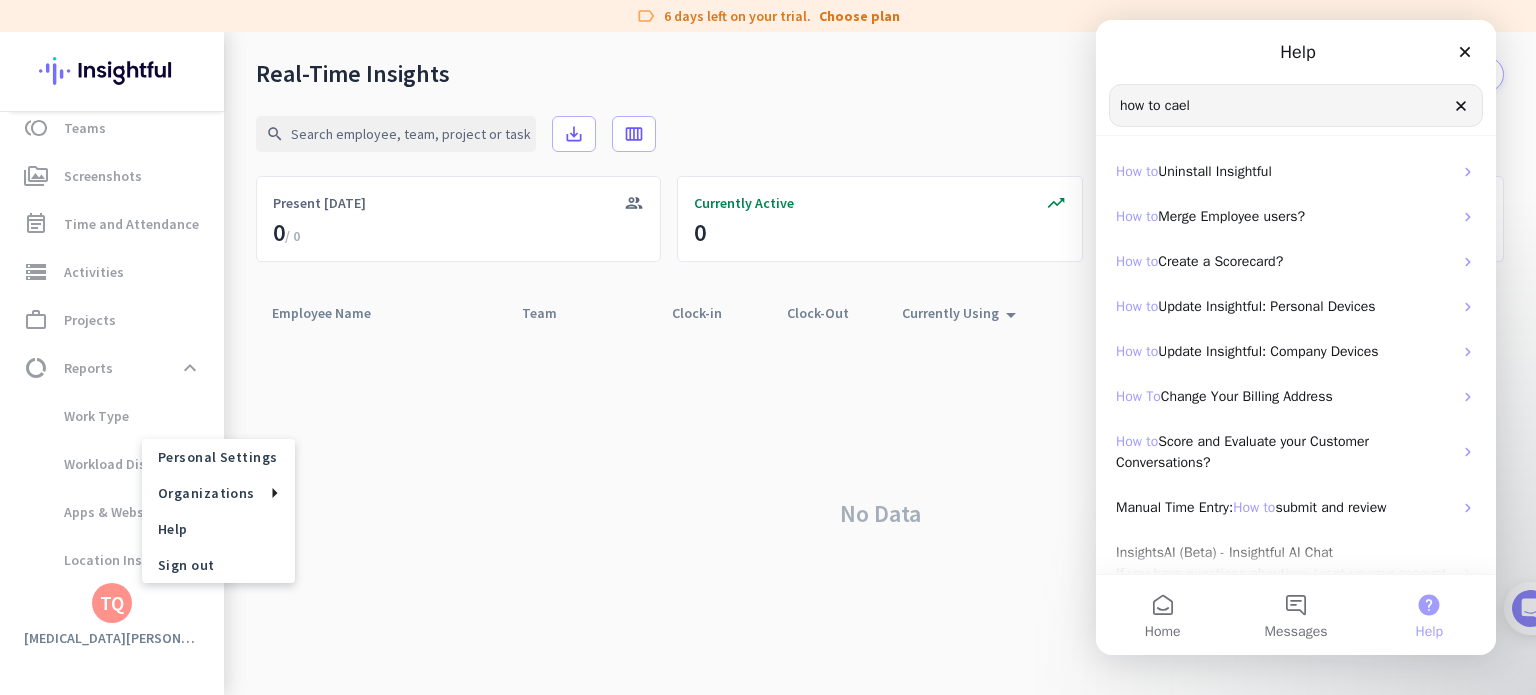 click at bounding box center (768, 347) 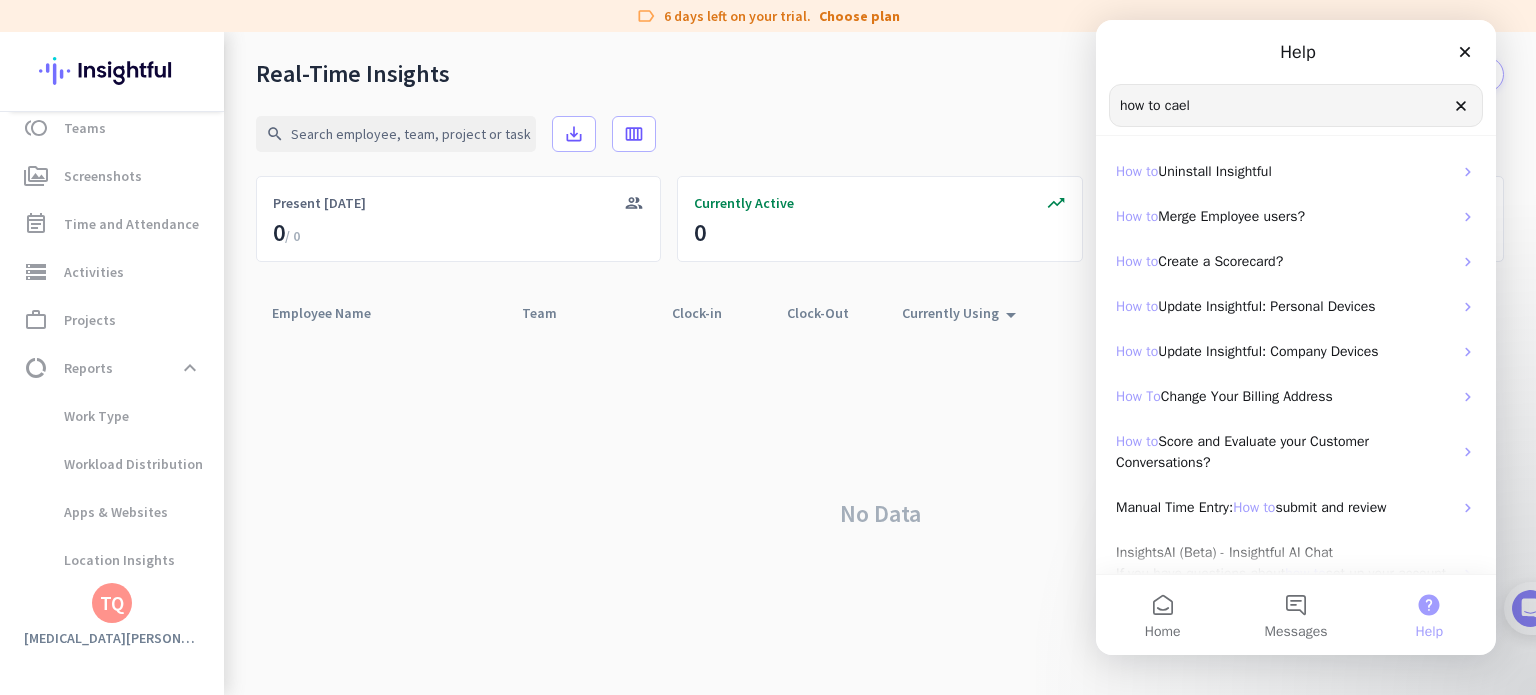 click on "Choose plan" 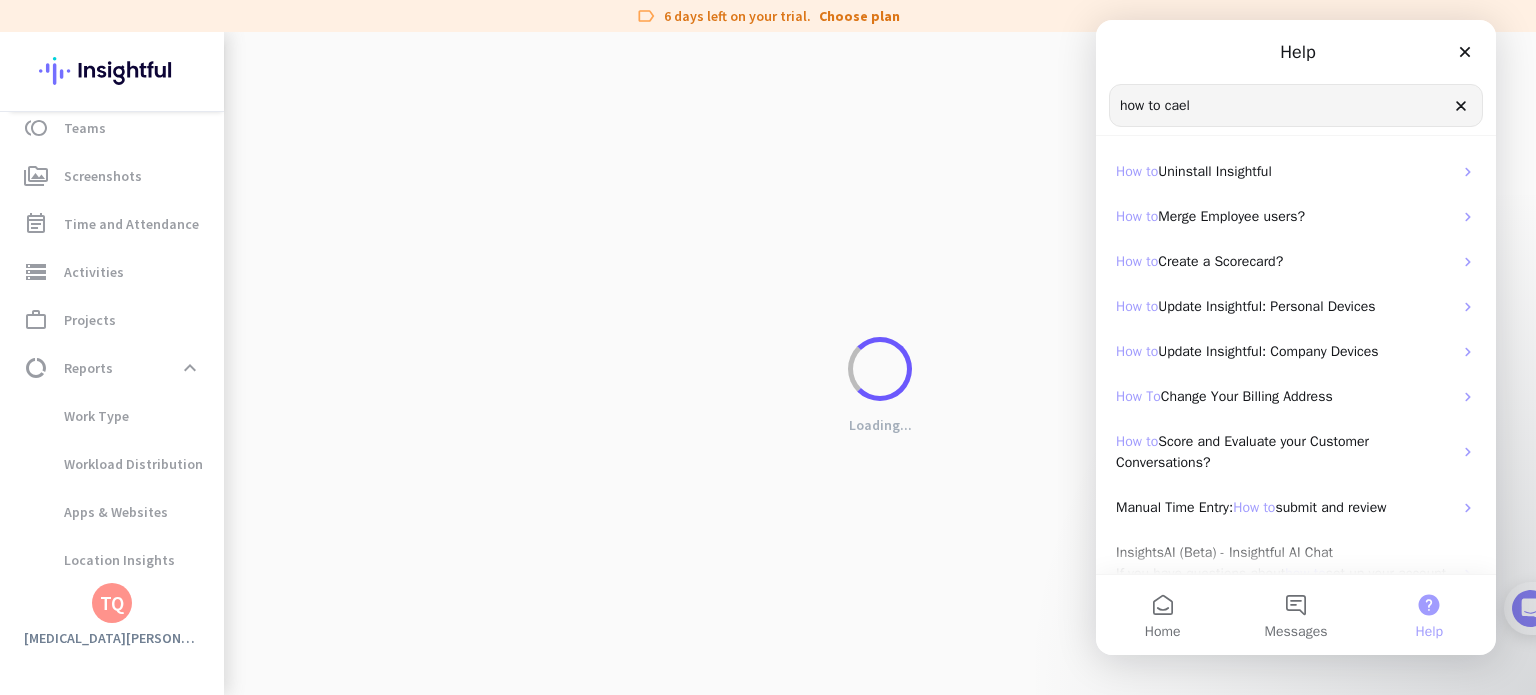 click on "how to cael" at bounding box center (1296, 105) 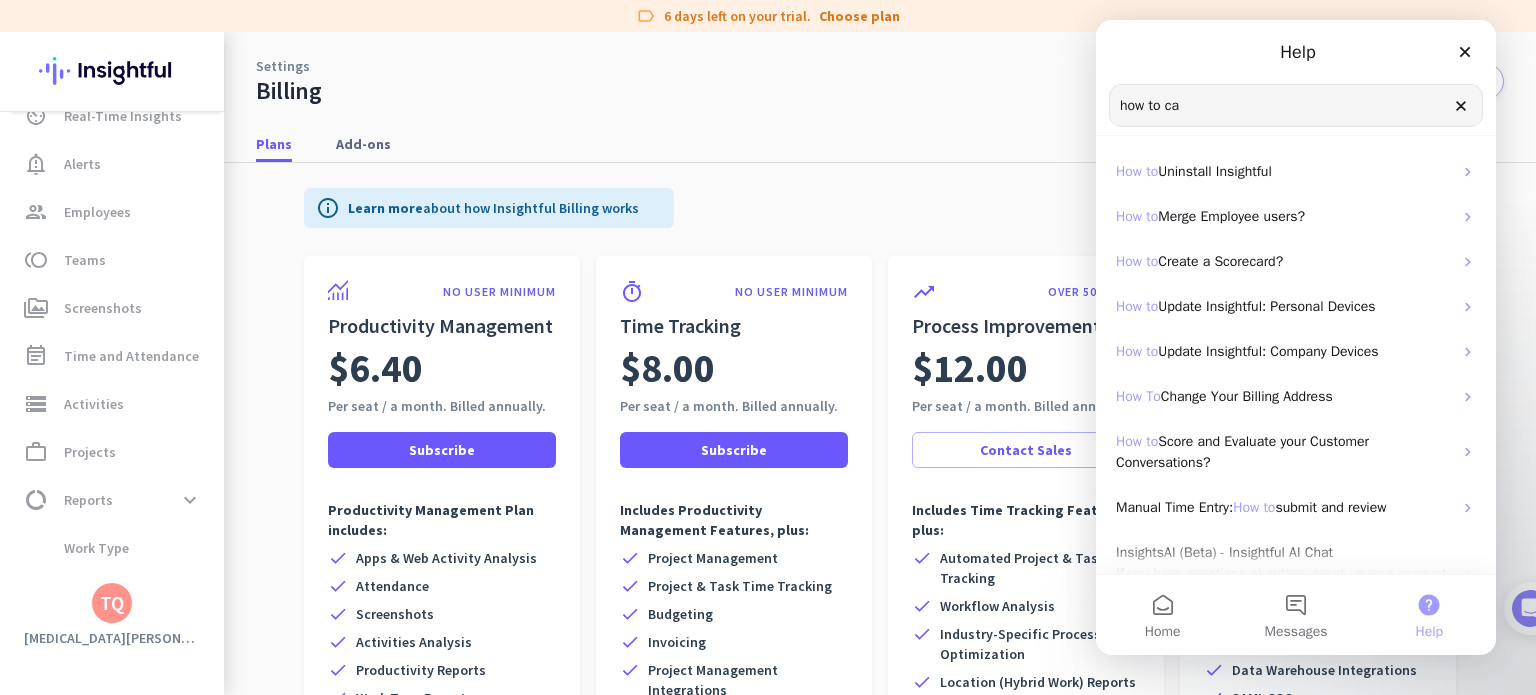 scroll, scrollTop: 72, scrollLeft: 0, axis: vertical 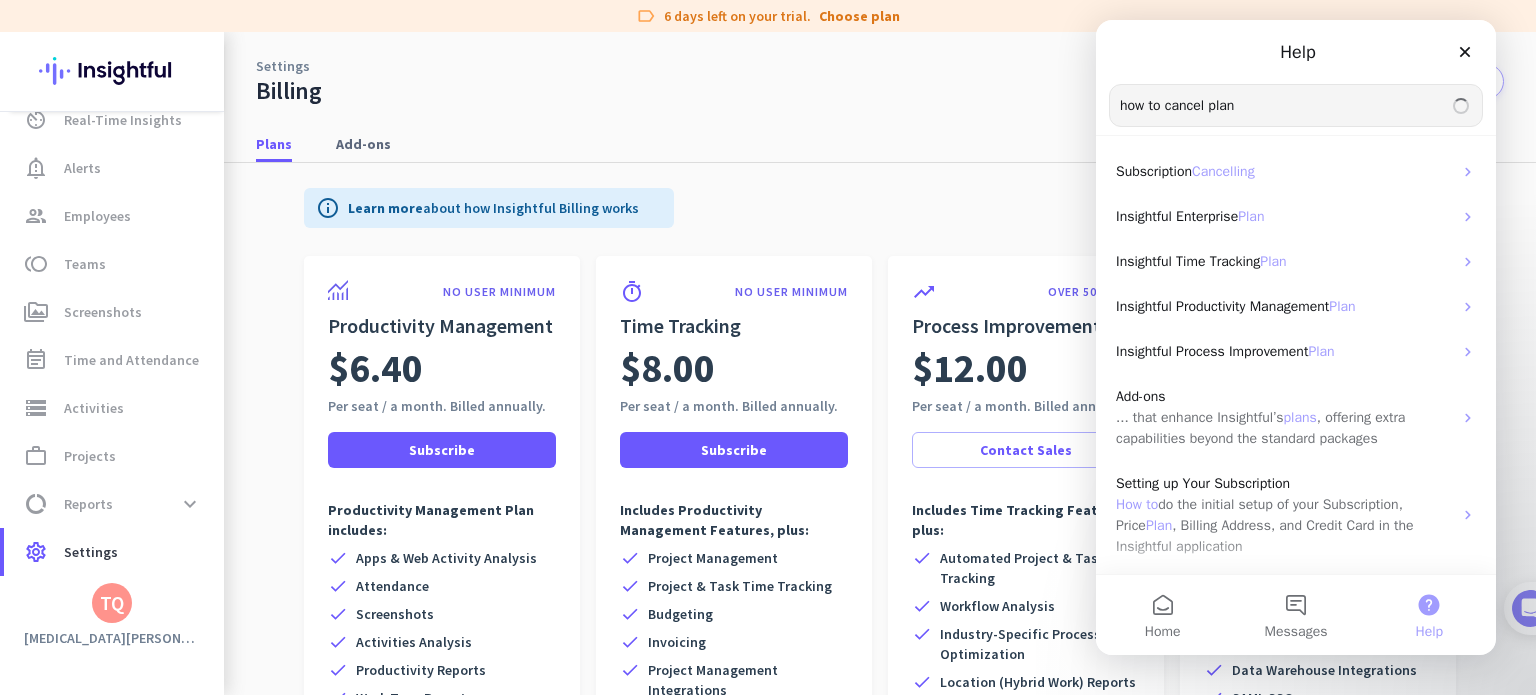 type on "how to cancel plan" 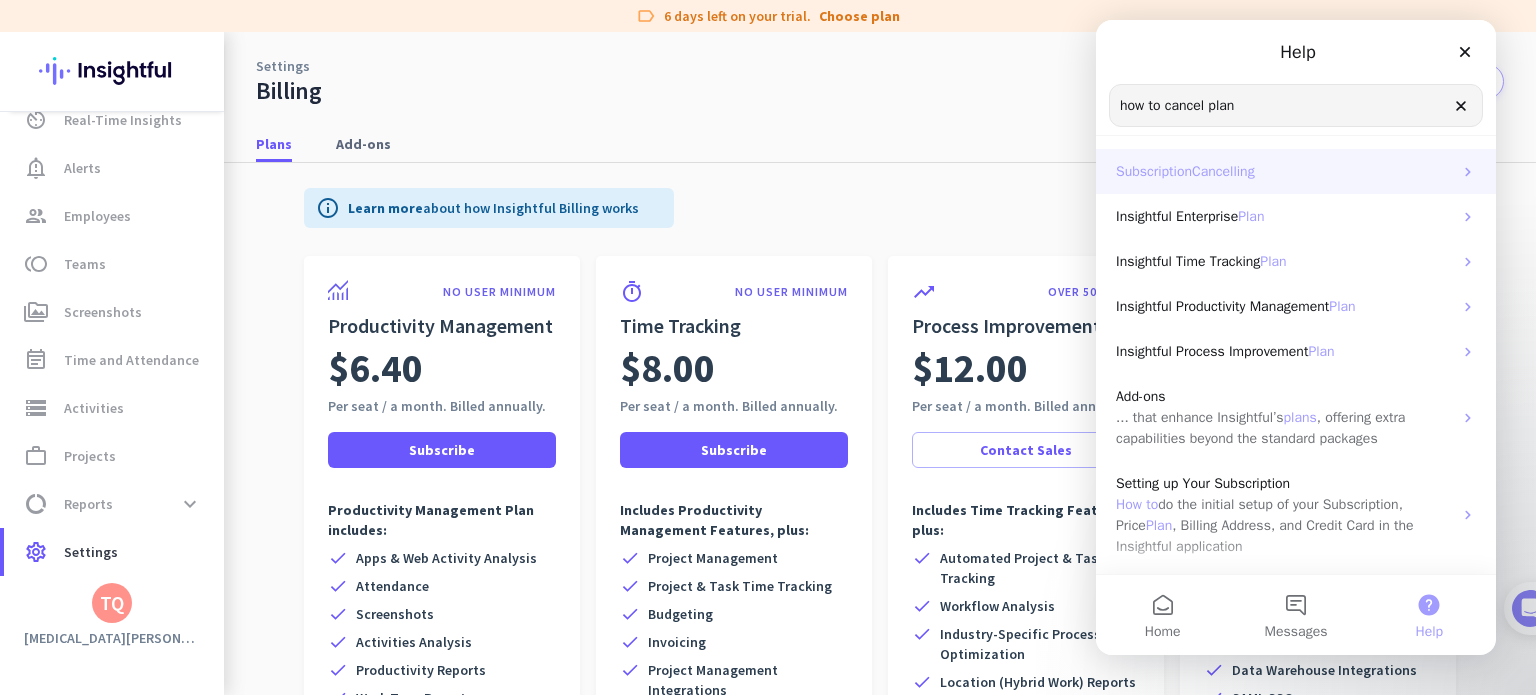 click on "Cancelling" at bounding box center (1223, 171) 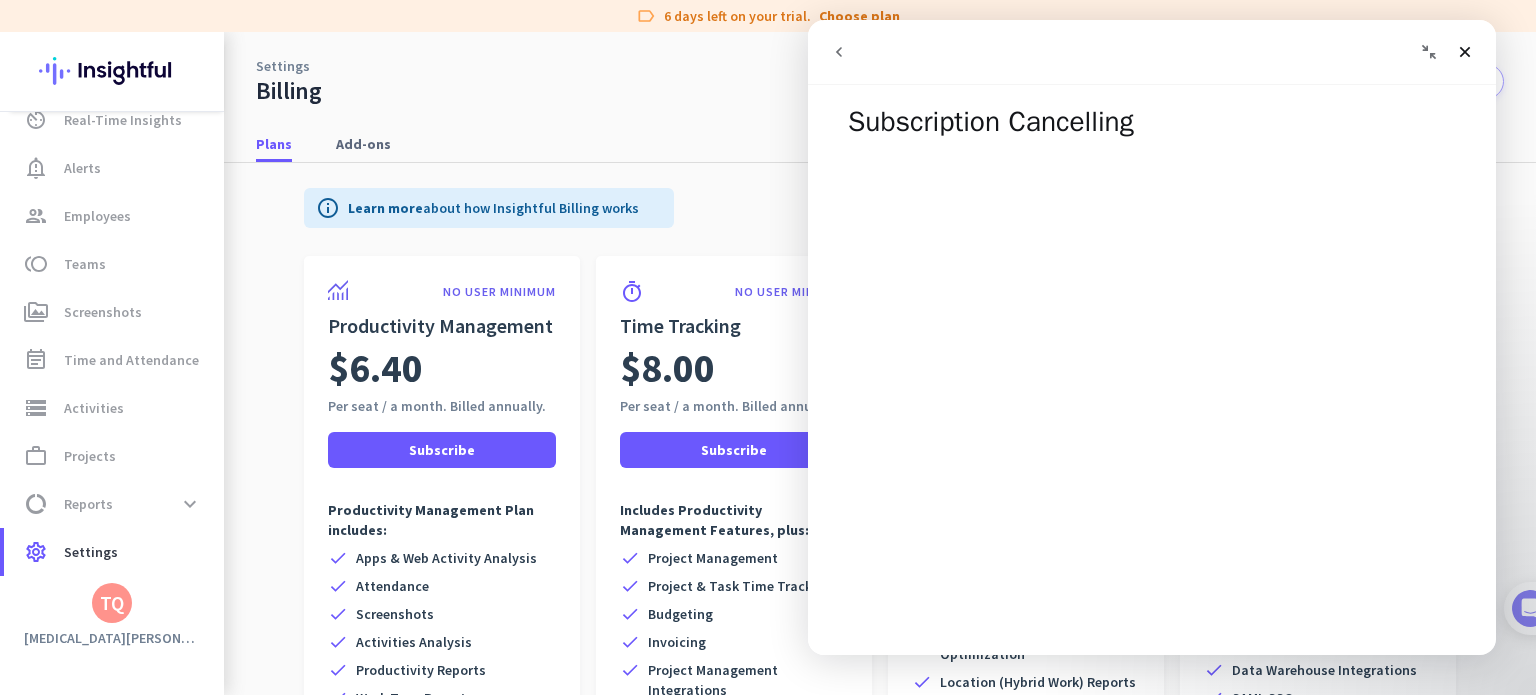 click on "Settings   Billing
notifications" at bounding box center (880, 69) 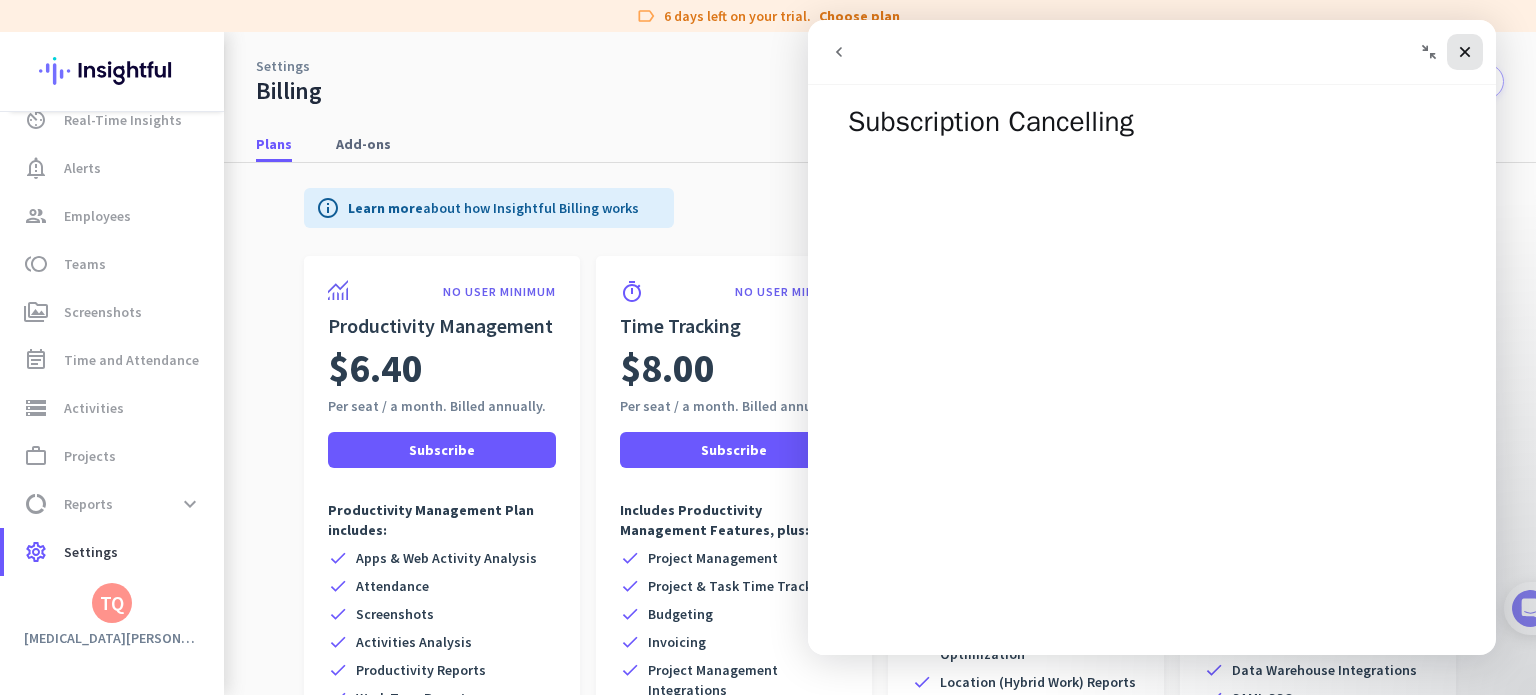 click 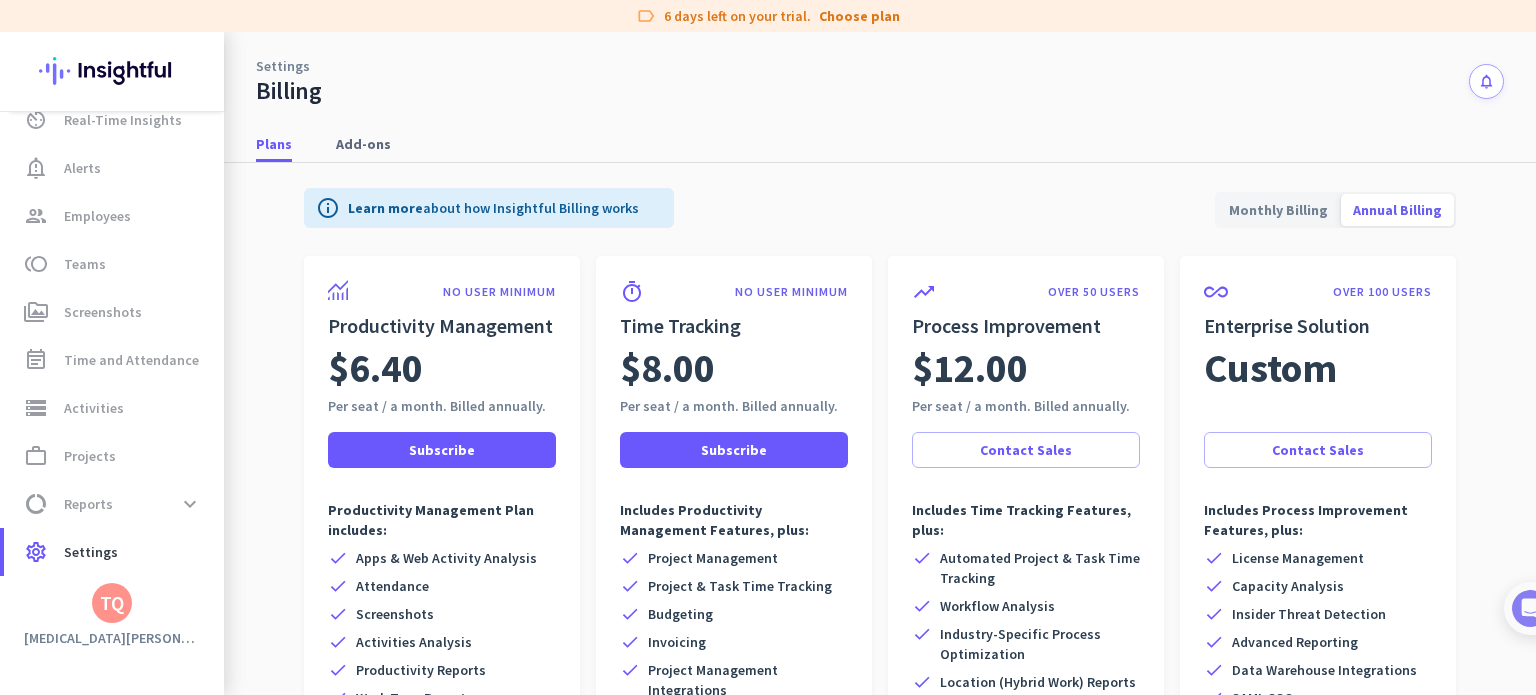 scroll, scrollTop: 0, scrollLeft: 0, axis: both 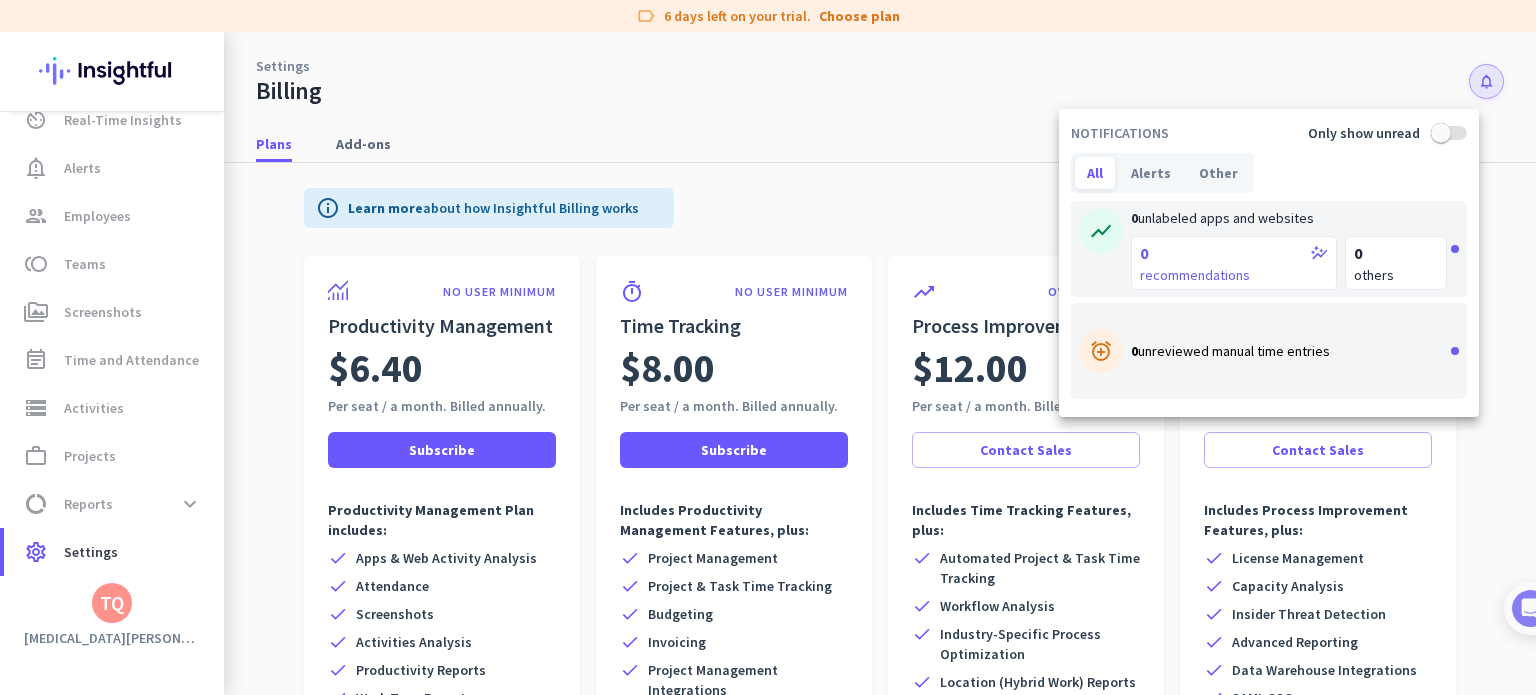 click at bounding box center (768, 347) 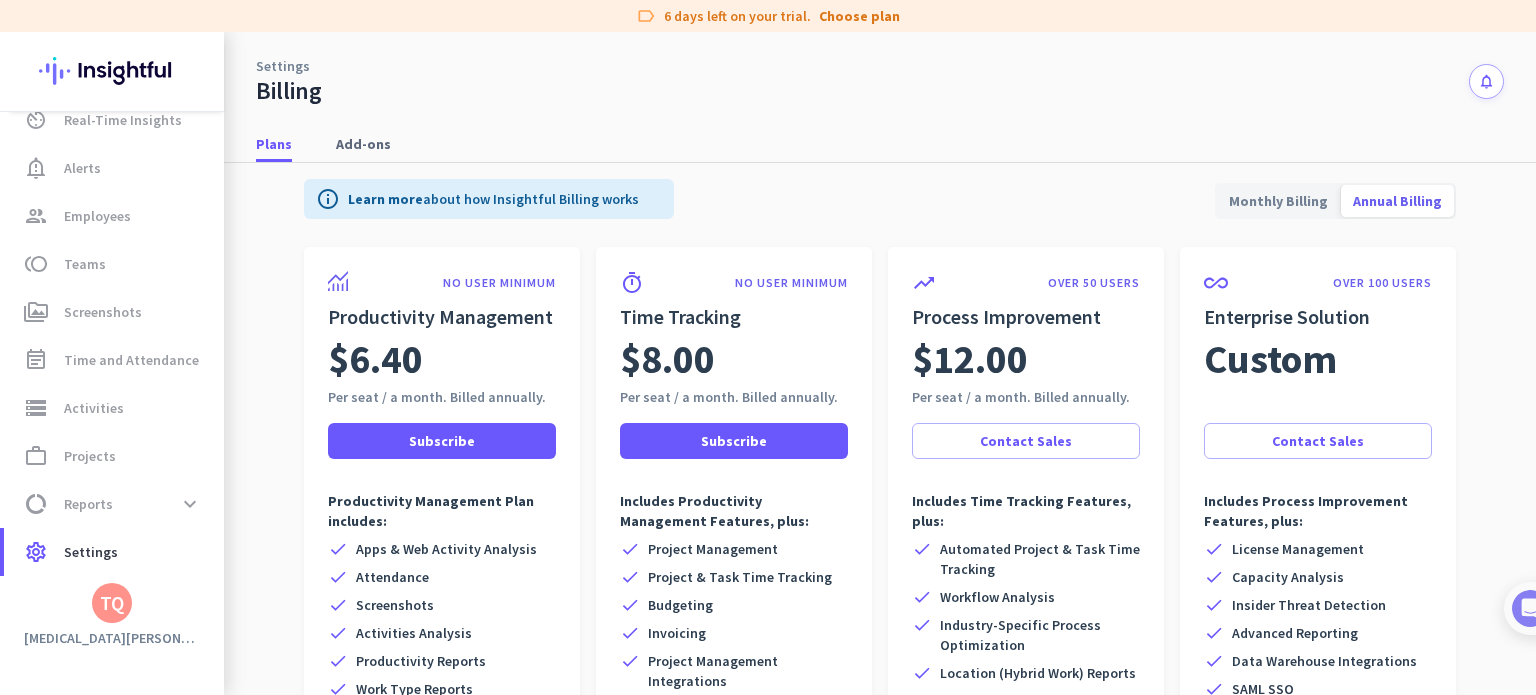 scroll, scrollTop: 0, scrollLeft: 0, axis: both 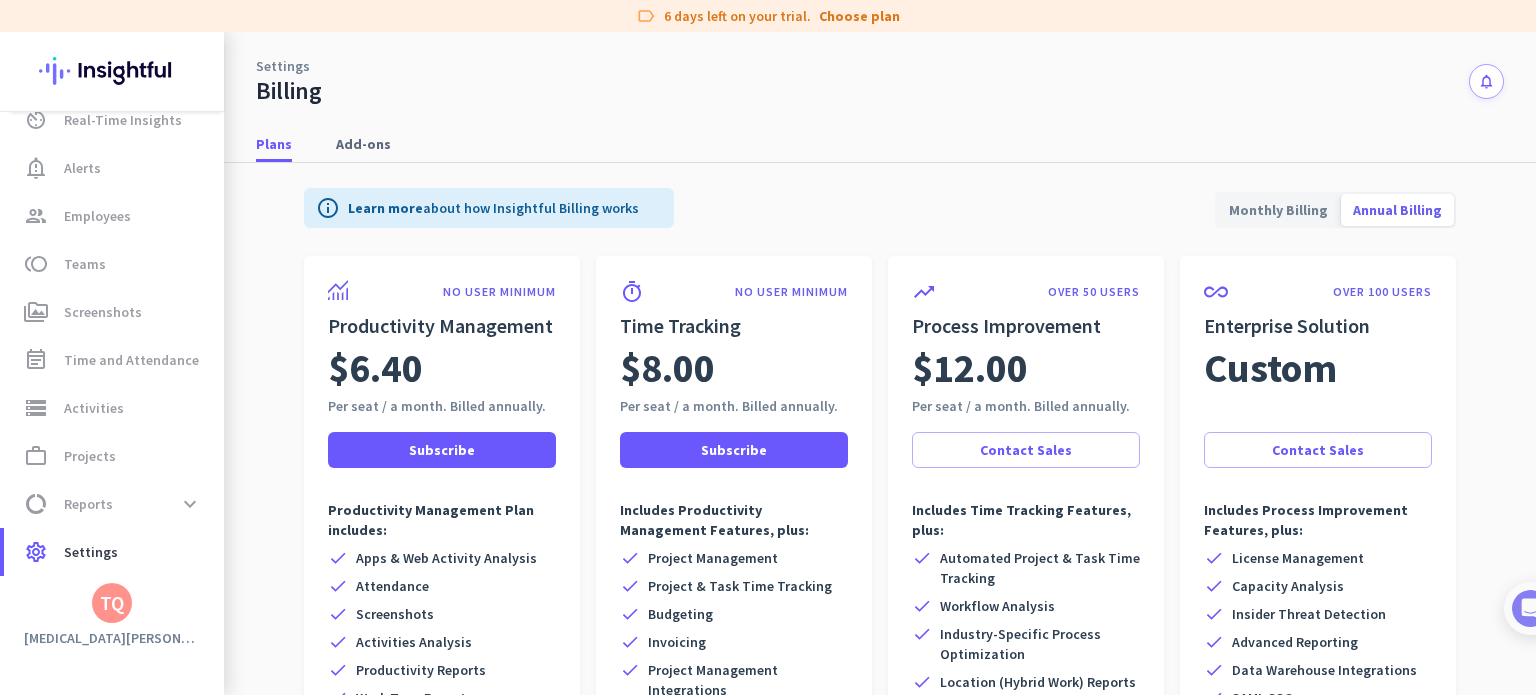 click on "Annual Billing" at bounding box center [1397, 210] 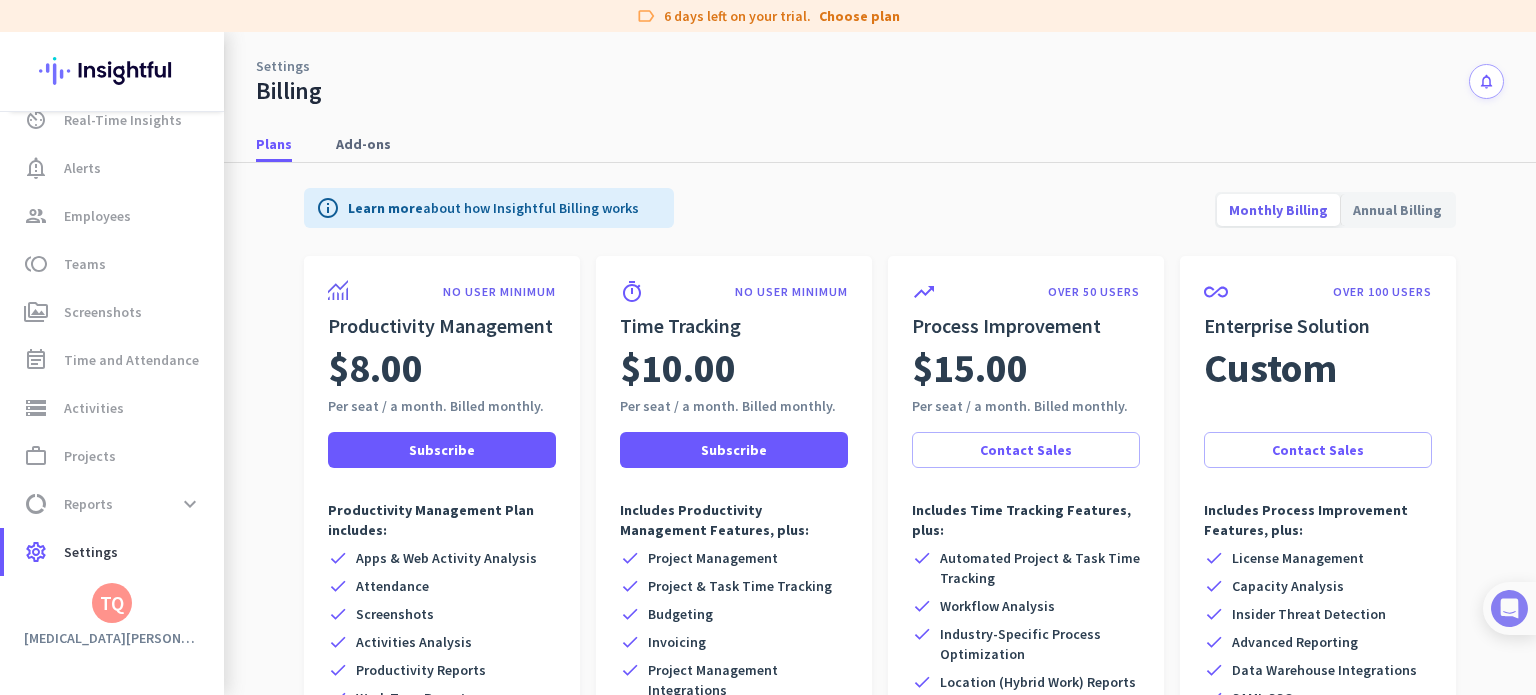 click at bounding box center [1509, 608] 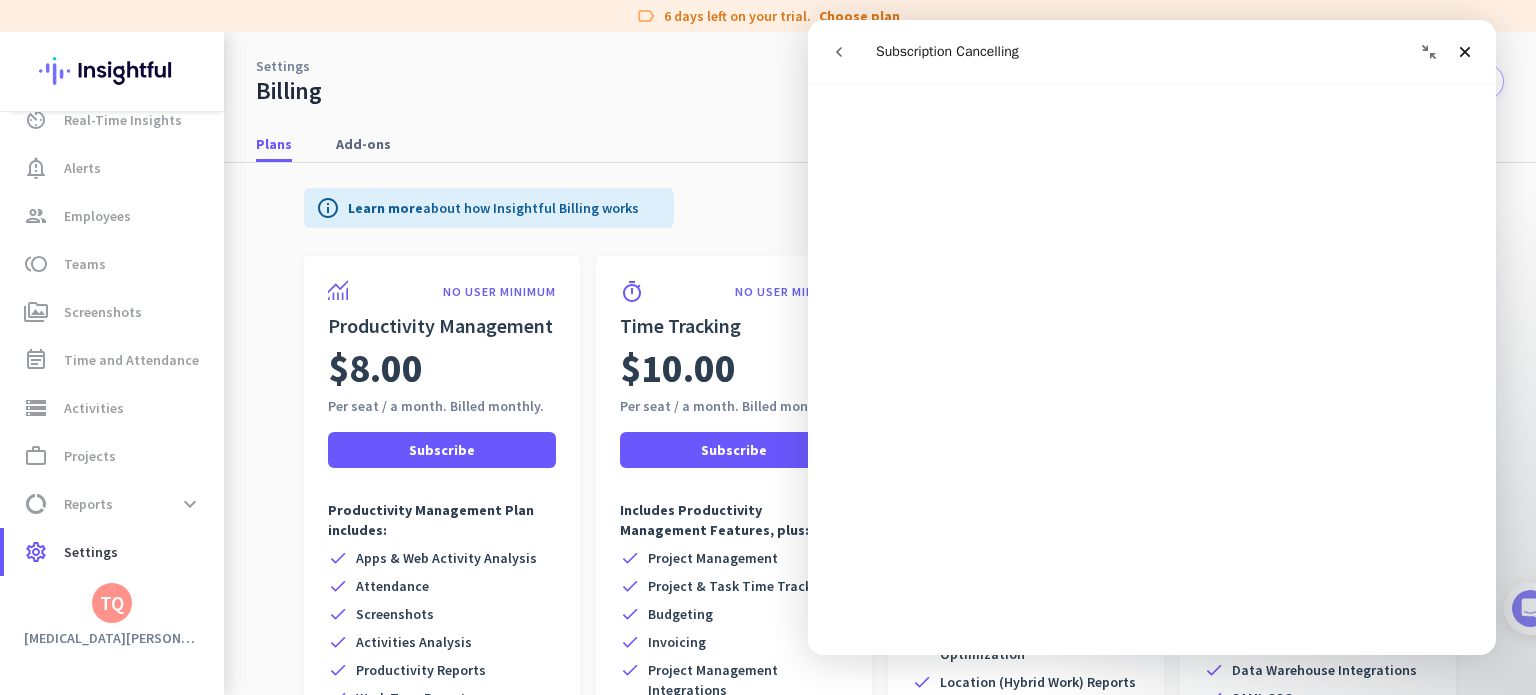 scroll, scrollTop: 416, scrollLeft: 0, axis: vertical 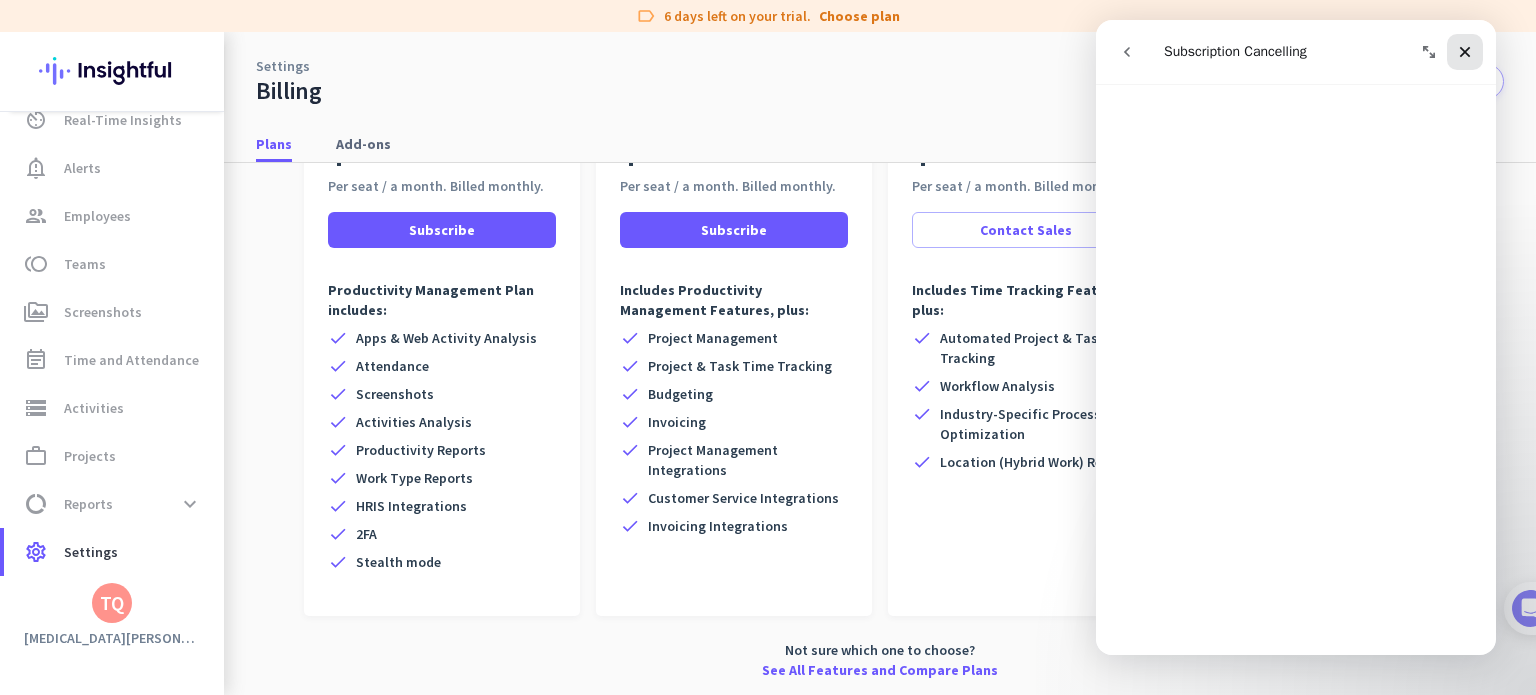 click 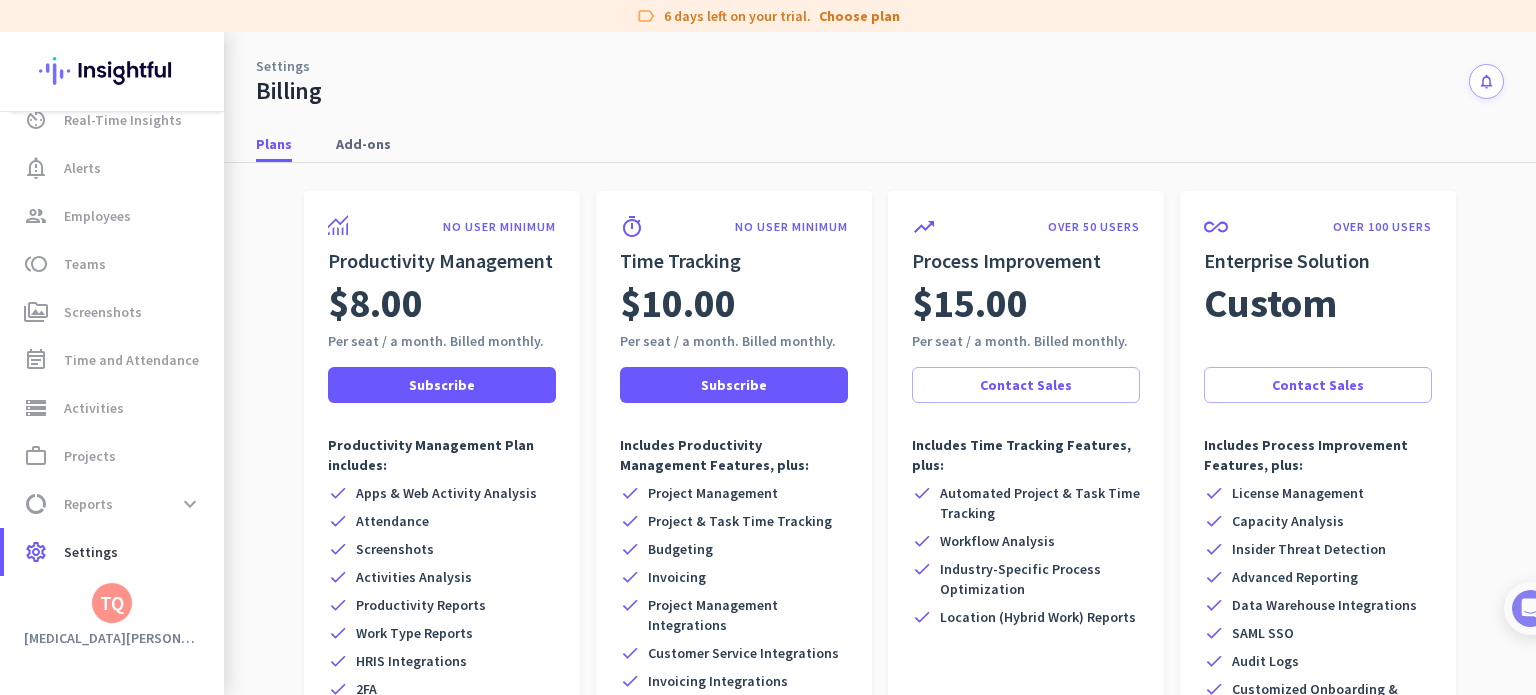 scroll, scrollTop: 0, scrollLeft: 0, axis: both 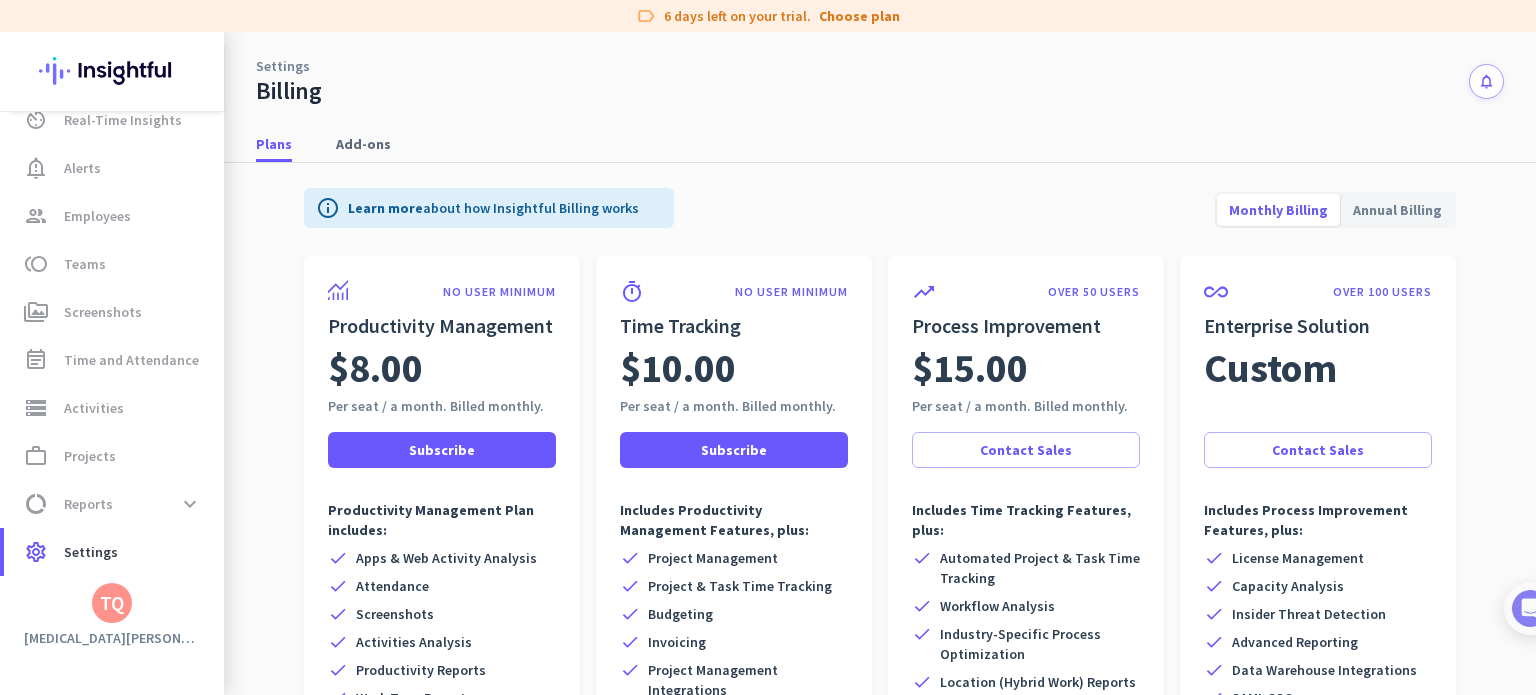 click on "Annual Billing" at bounding box center (1397, 210) 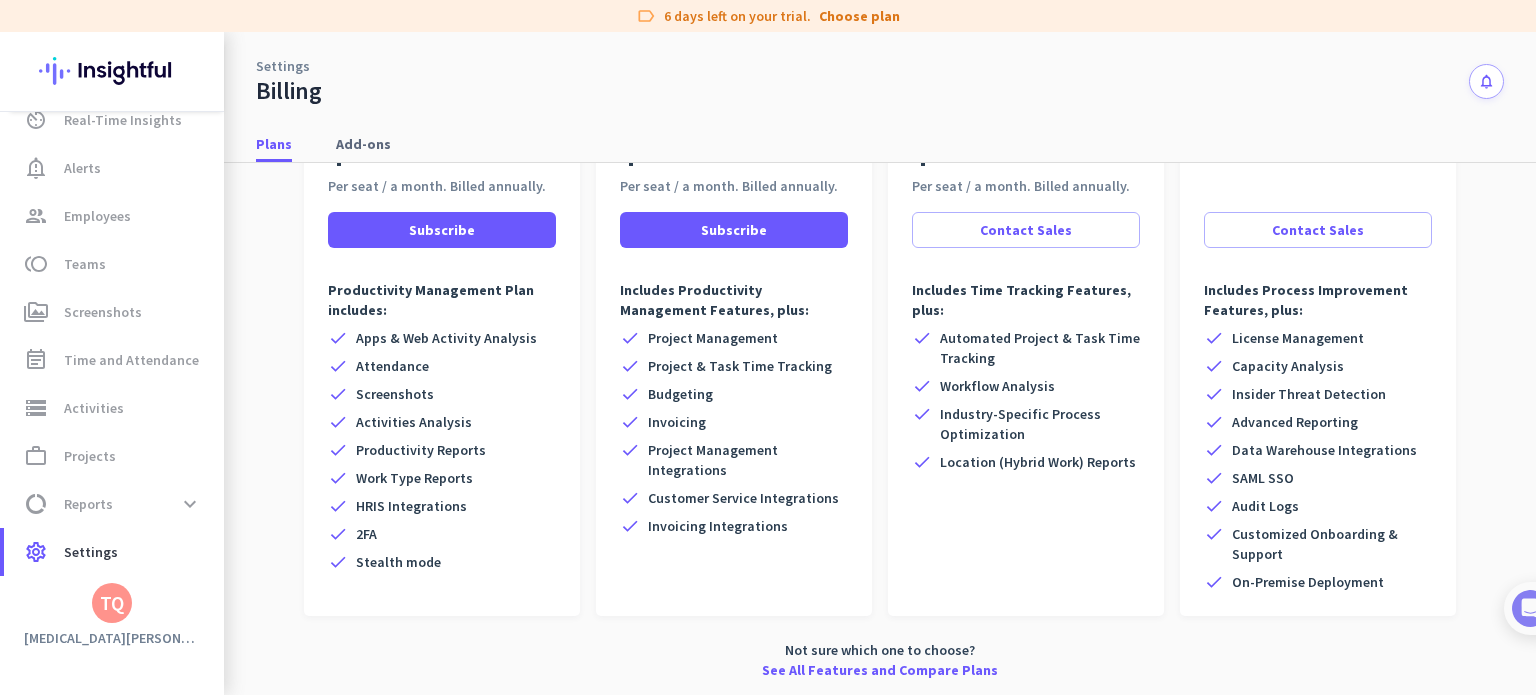 scroll, scrollTop: 0, scrollLeft: 0, axis: both 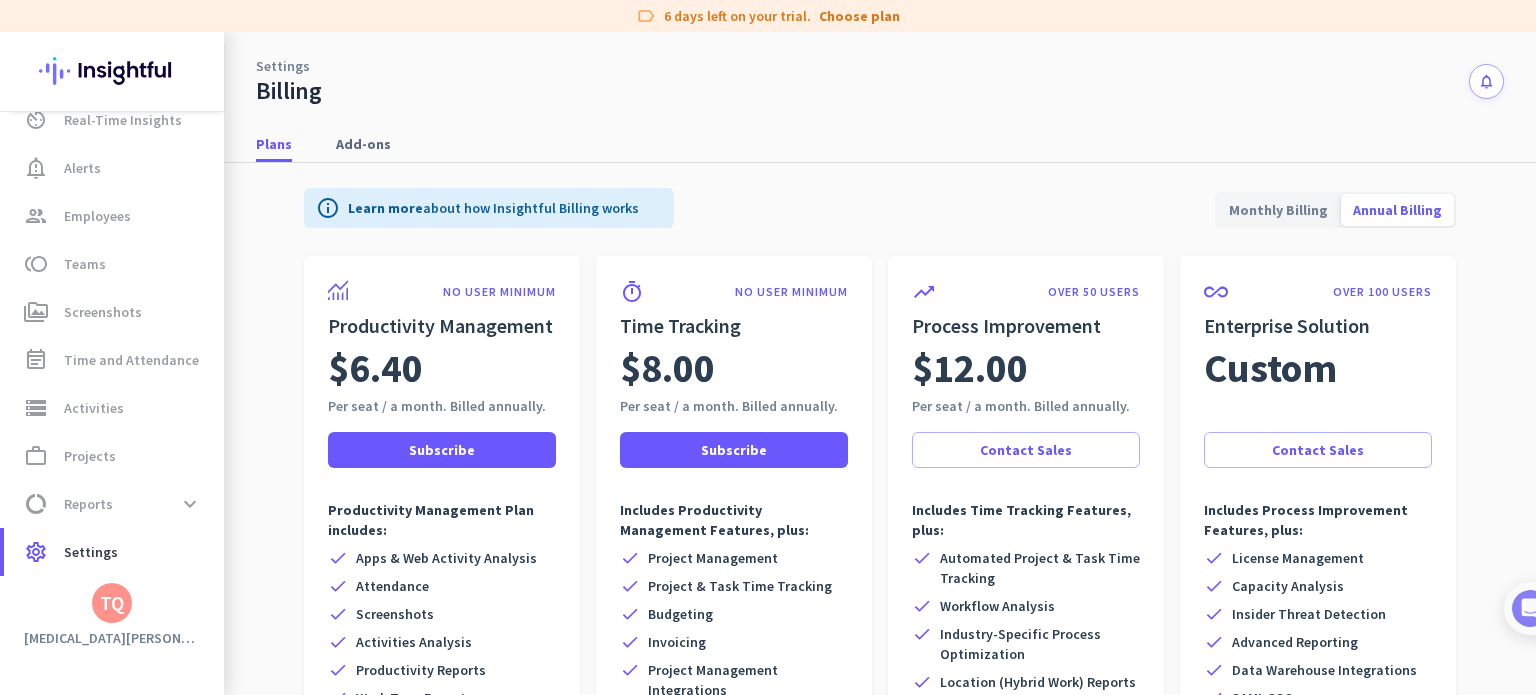 click on "label  6 days left on your trial.  Choose plan" 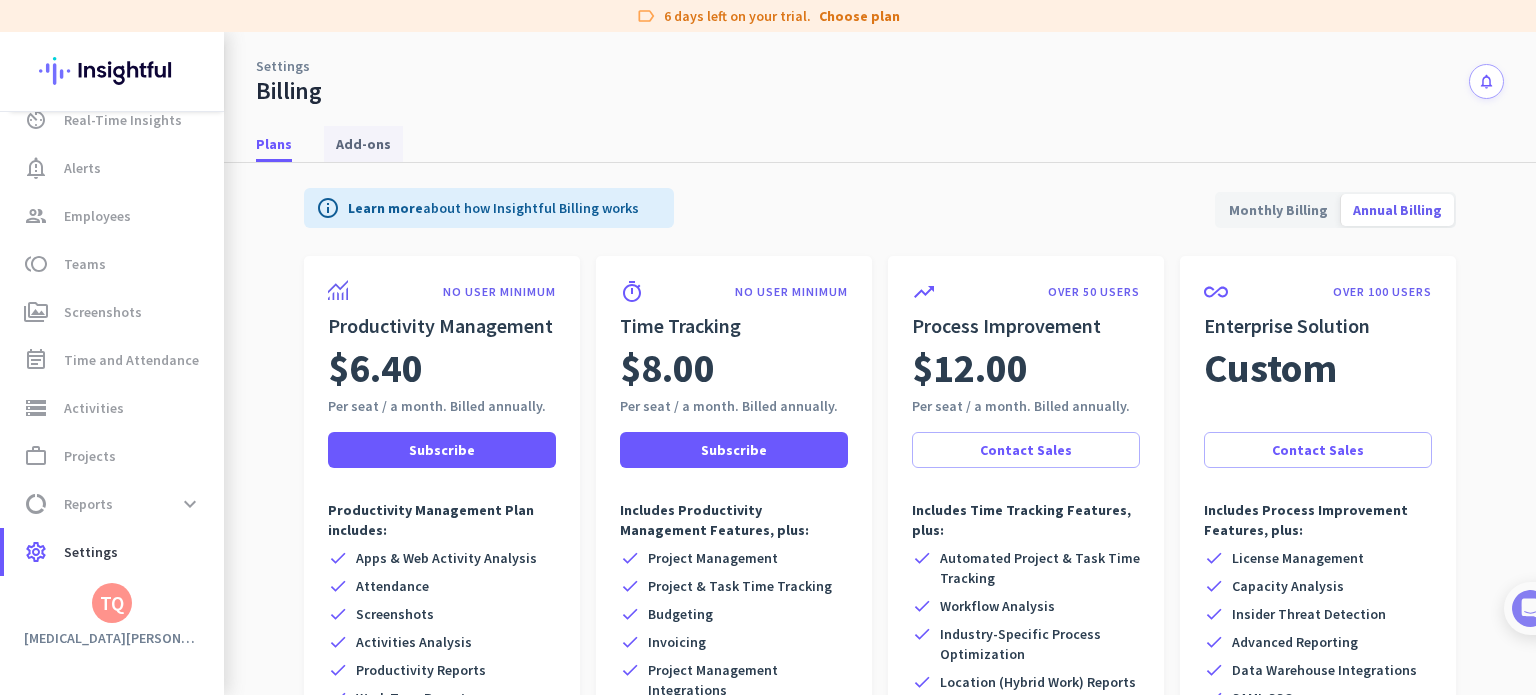 click on "Add-ons" at bounding box center [363, 144] 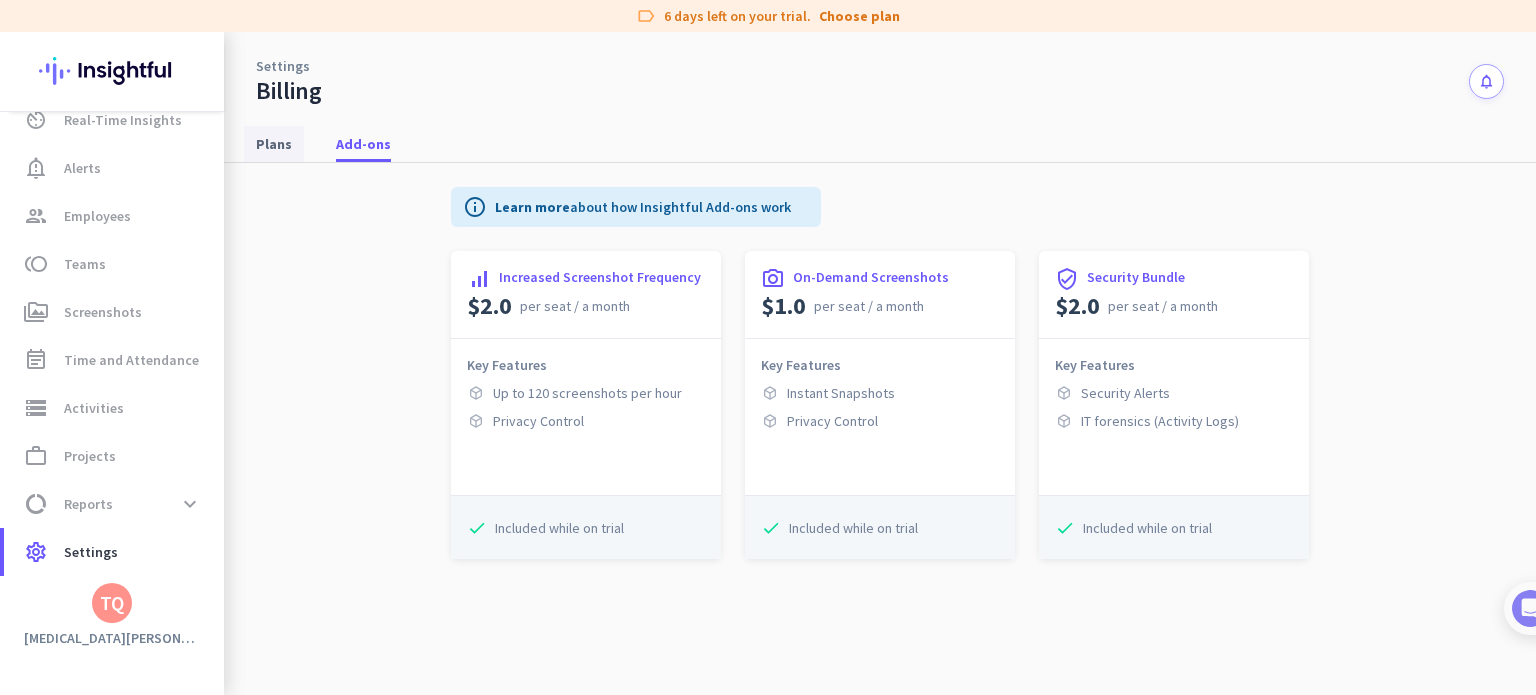 click on "Plans" at bounding box center (274, 144) 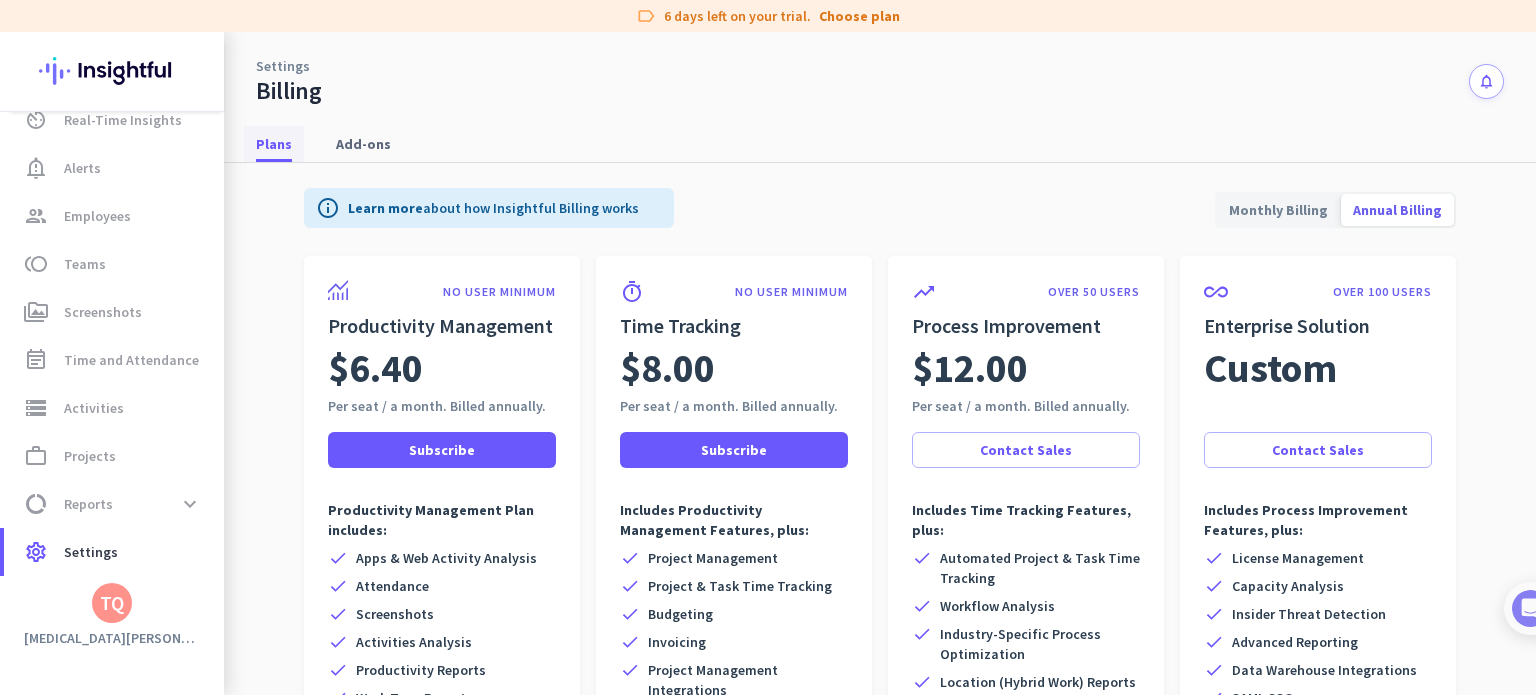 click on "Plans" at bounding box center (274, 144) 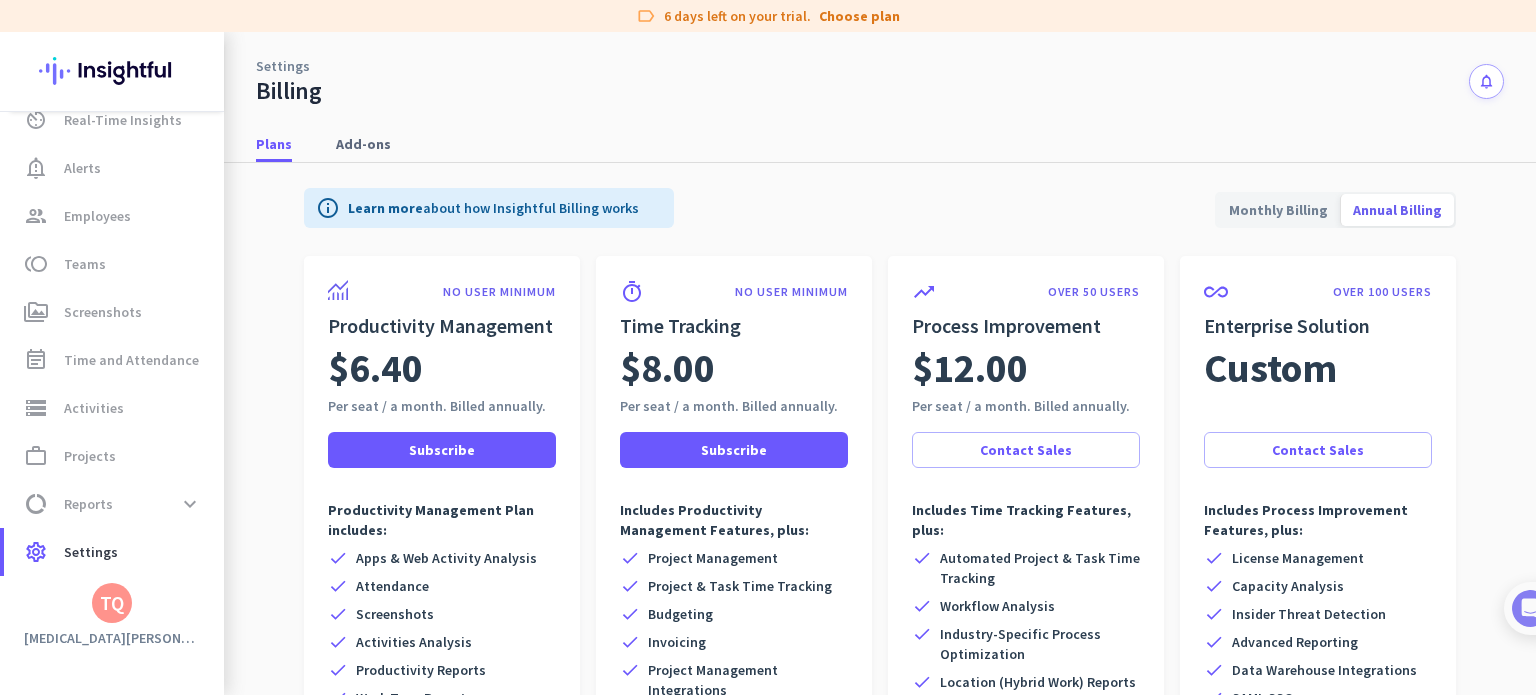 click on "info  Learn more   about how Insightful Billing works Monthly Billing Annual Billing NO USER MINIMUM  Productivity Management  $6.40  Per seat / a month. Billed annually.   Subscribe  Productivity Management Plan includes: check  Apps & Web Activity Analysis  check  Attendance  check  Screenshots  check  Activities Analysis  check  Productivity Reports  check  Work Type Reports  check  HRIS Integrations  check  2FA  check  Stealth mode  timer NO USER MINIMUM  Time Tracking  $8.00  Per seat / a month. Billed annually.   Subscribe  Includes Productivity Management Features, plus: check  Project Management  check  Project & Task Time Tracking  check  Budgeting  check  Invoicing  check  Project Management Integrations  check  Customer Service Integrations  check  Invoicing Integrations  trending_up OVER 50 USERS  Process Improvement  $12.00  Per seat / a month. Billed annually.   Contact Sales  Includes Time Tracking Features, plus: check  Automated Project & Task Time Tracking  check  Workflow Analysis  check" at bounding box center (880, 539) 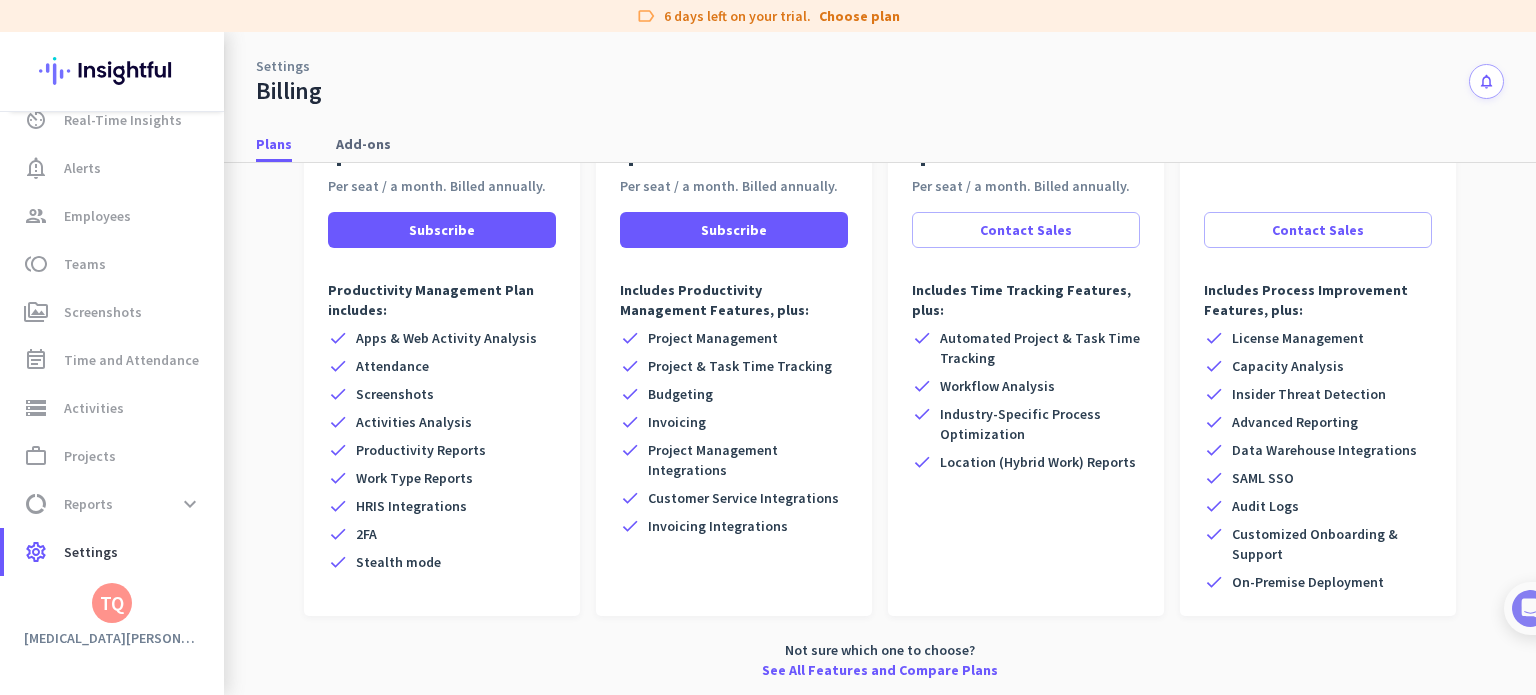 click on "Settings   Billing
notifications" at bounding box center [880, 69] 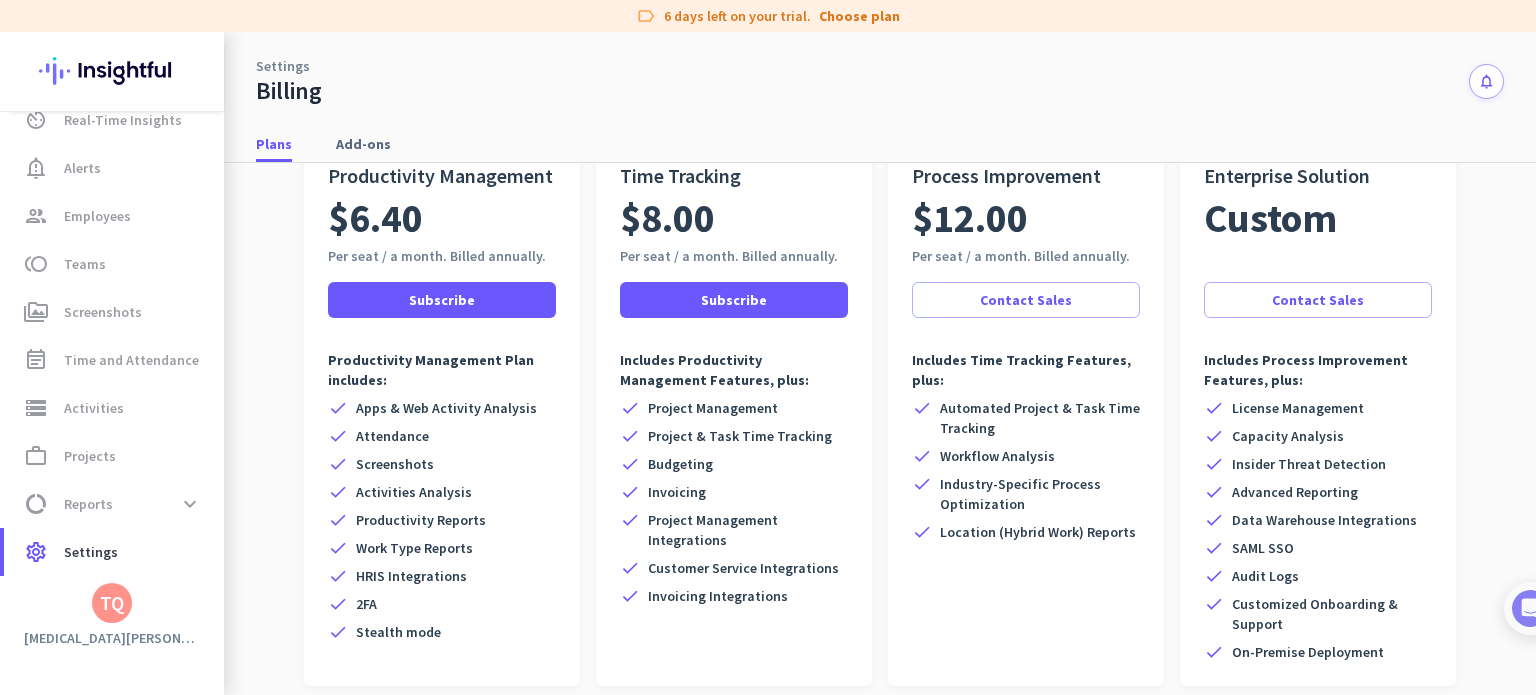 scroll, scrollTop: 220, scrollLeft: 0, axis: vertical 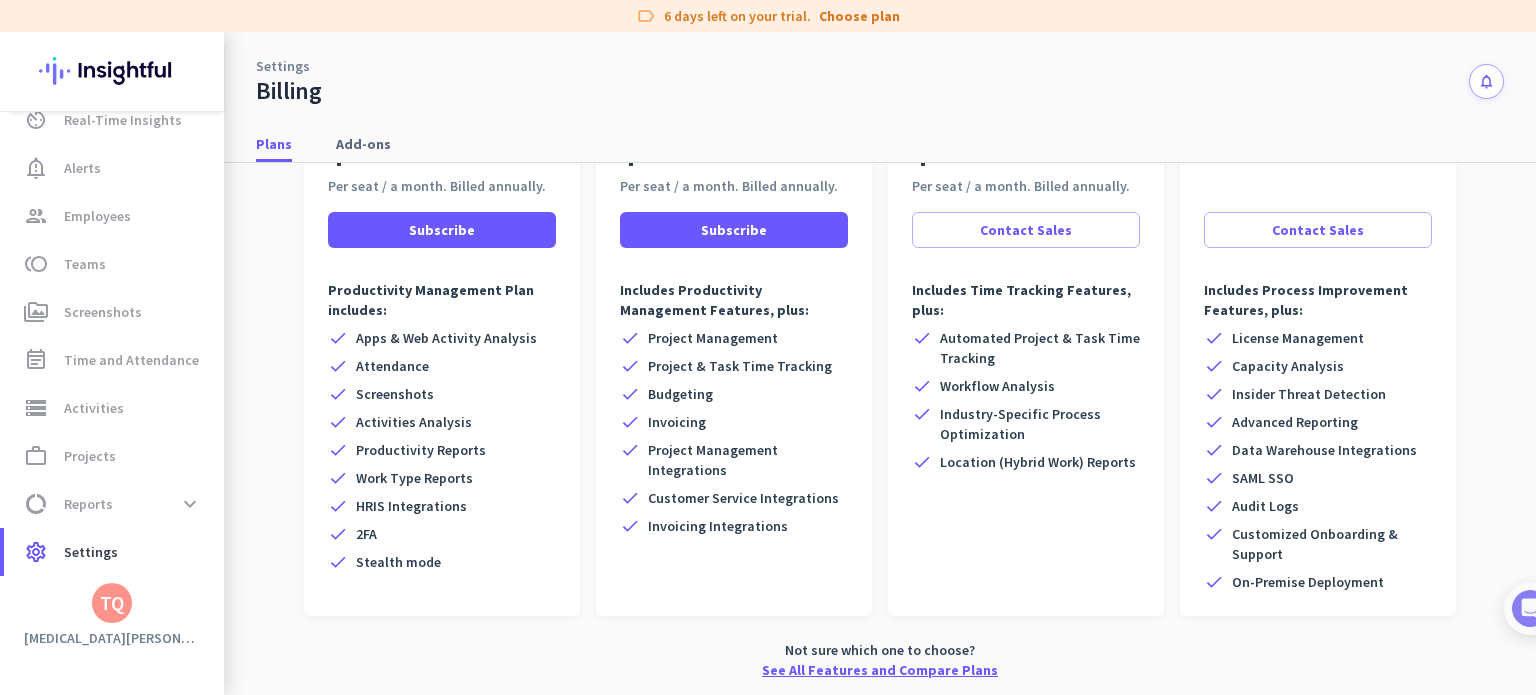 click on "See All Features and Compare Plans" 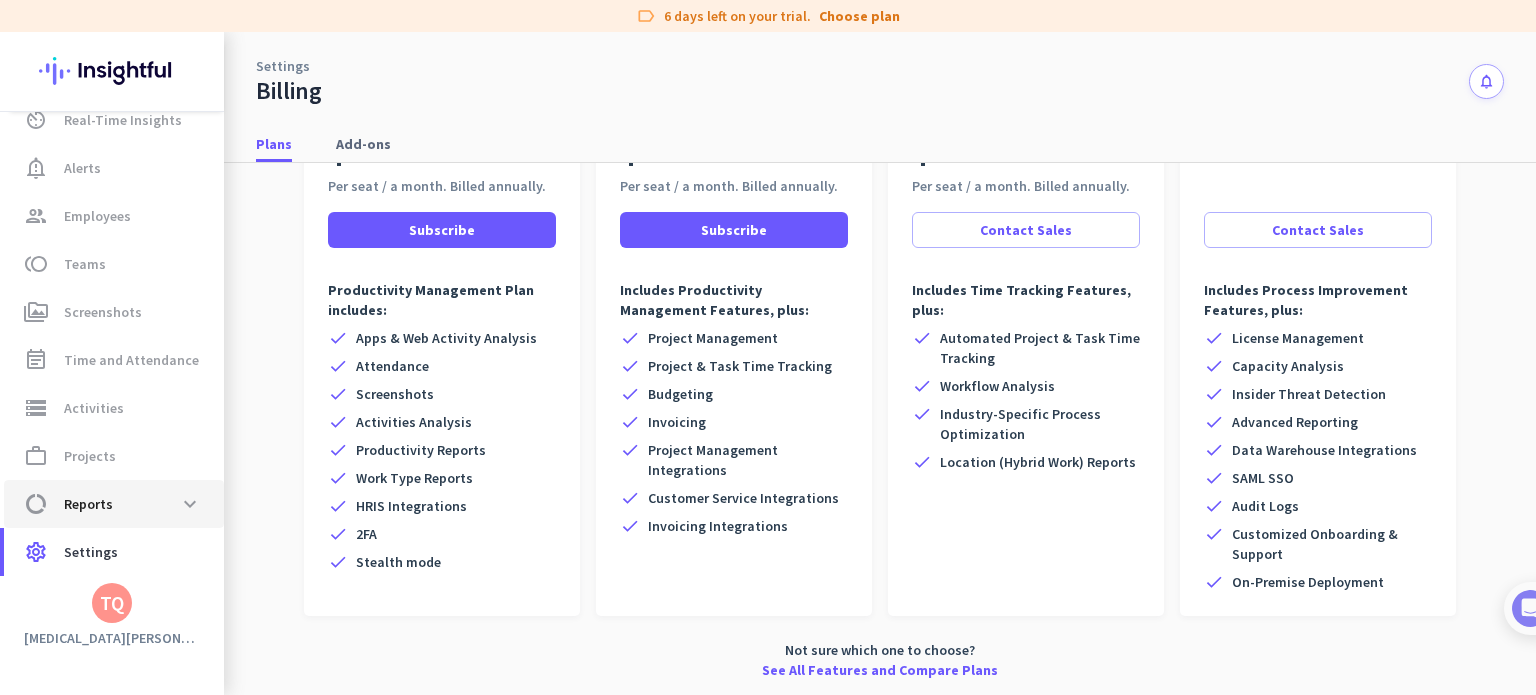 click on "data_usage  Reports  expand_more" 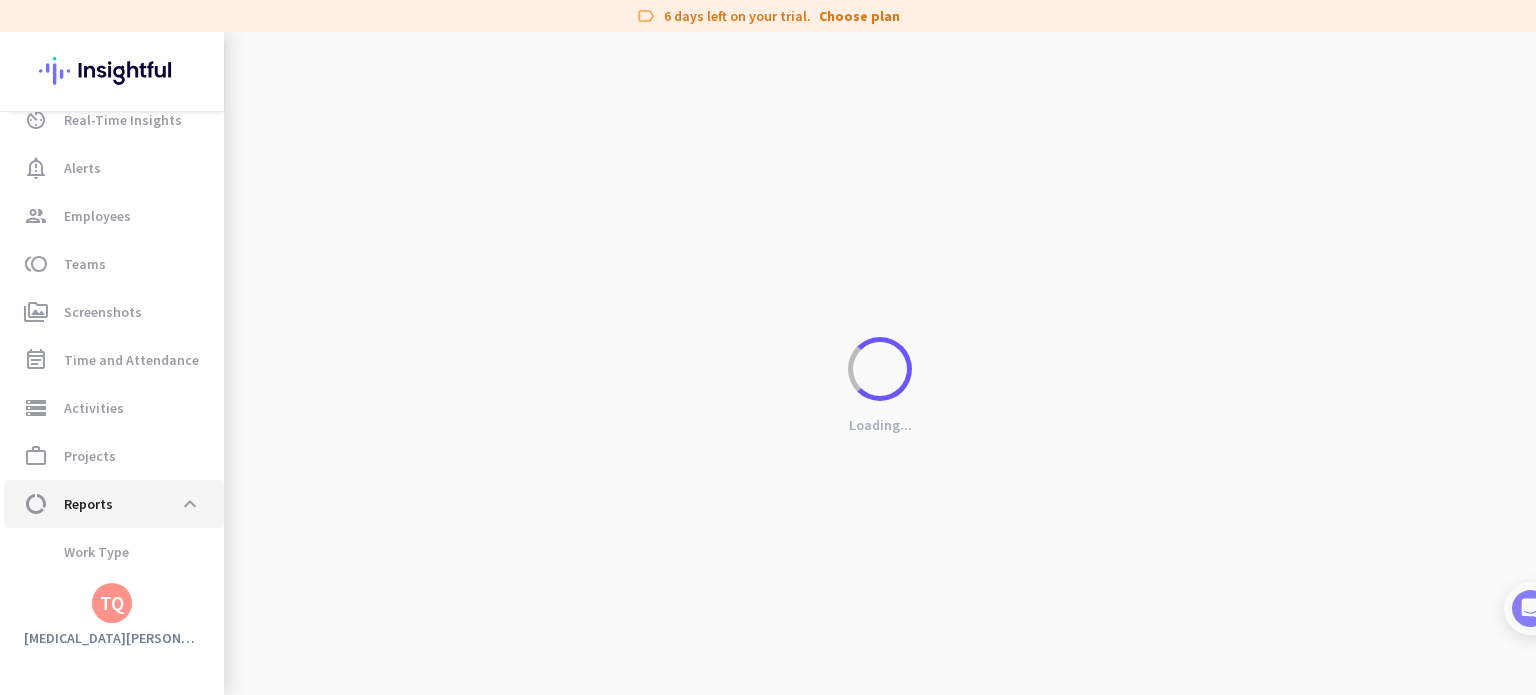 scroll, scrollTop: 208, scrollLeft: 0, axis: vertical 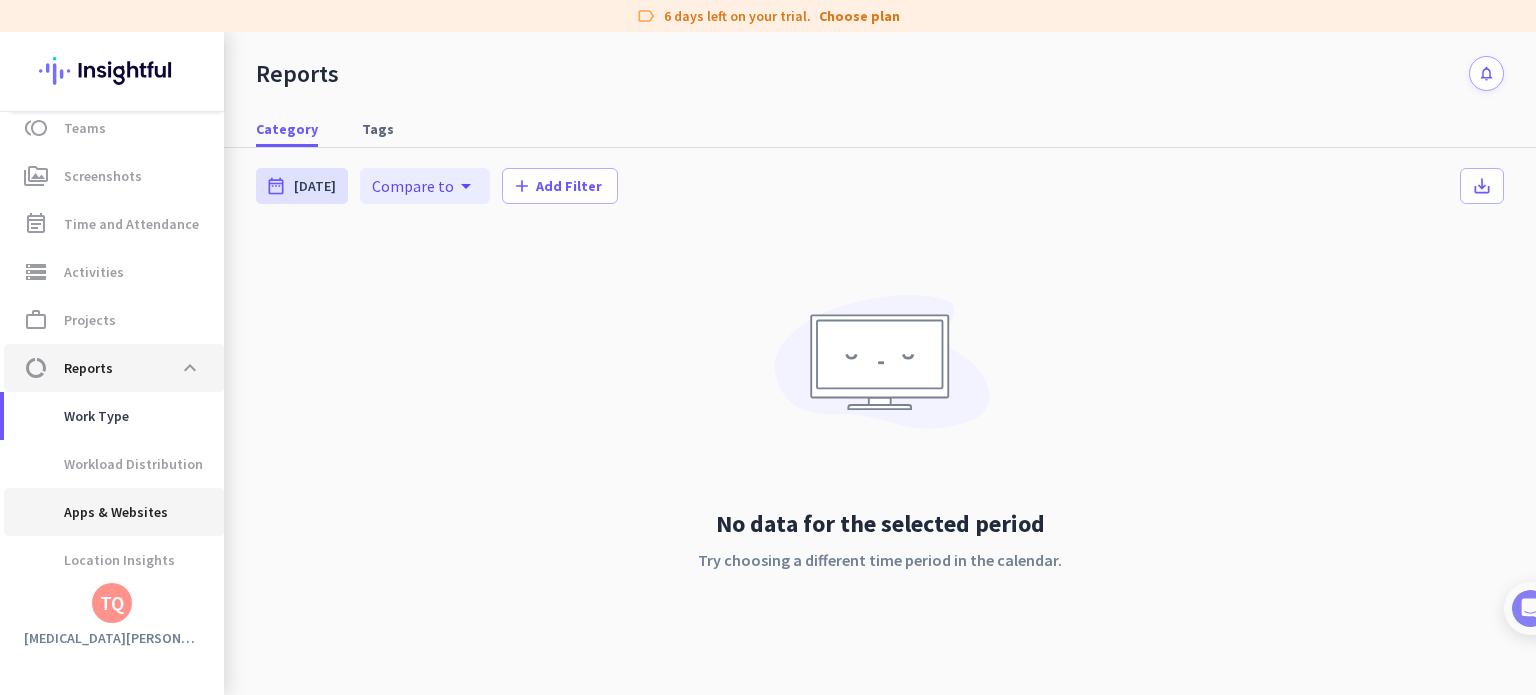 click on "Apps & Websites" 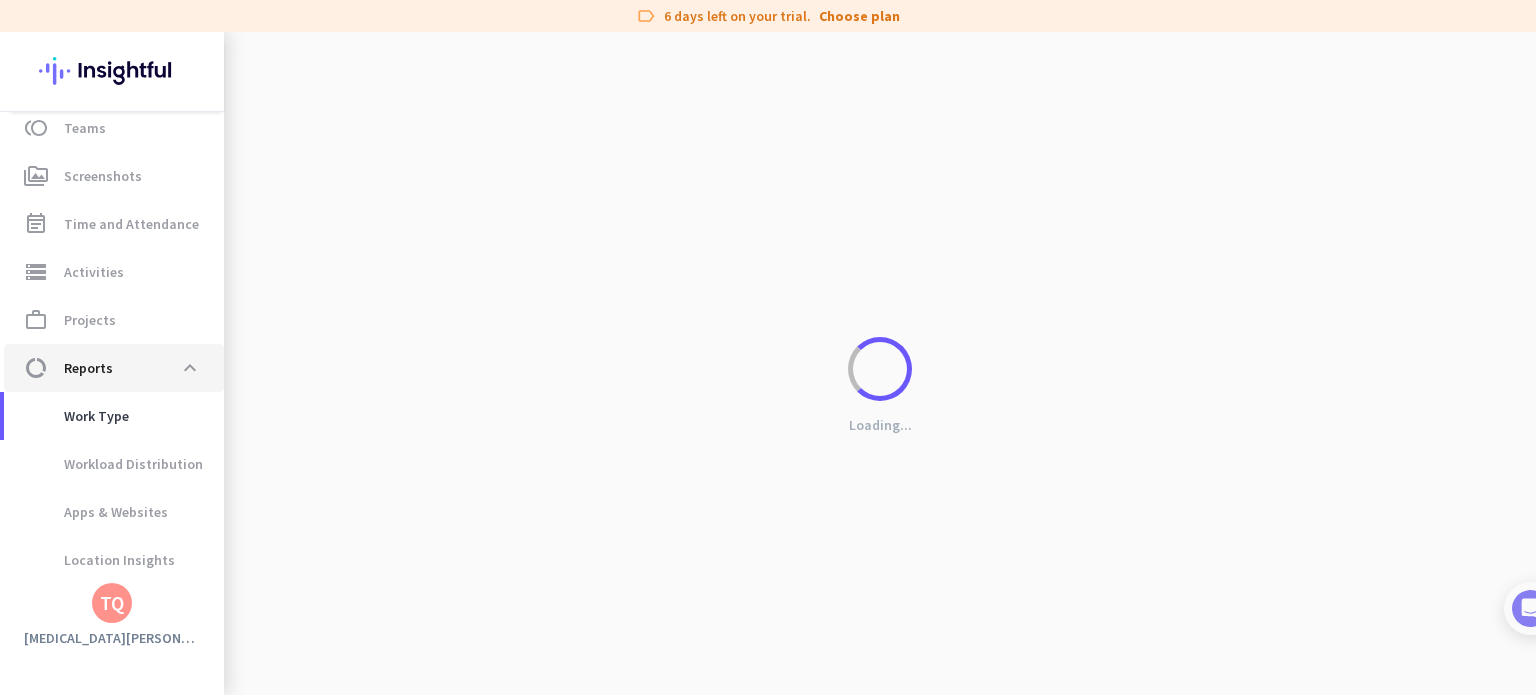 click on "data_usage  Reports  expand_less" 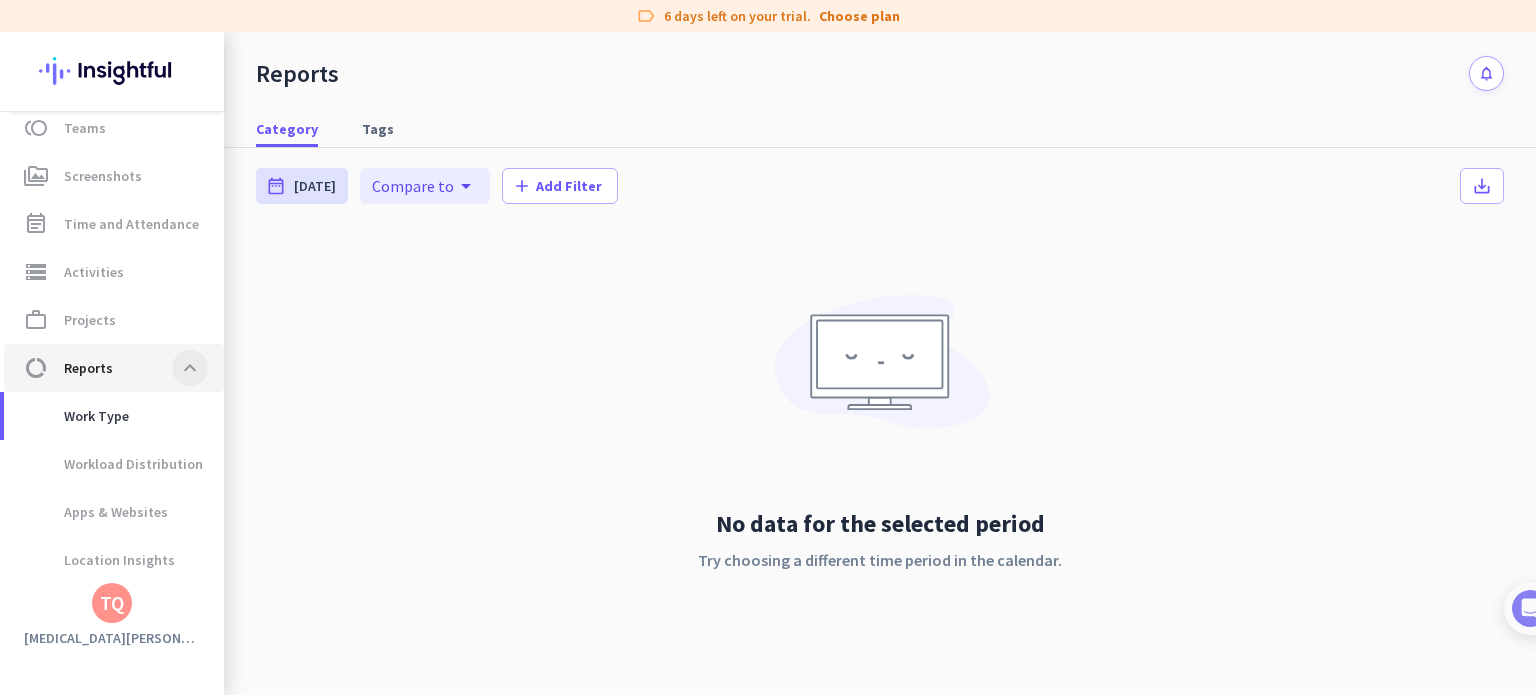 click 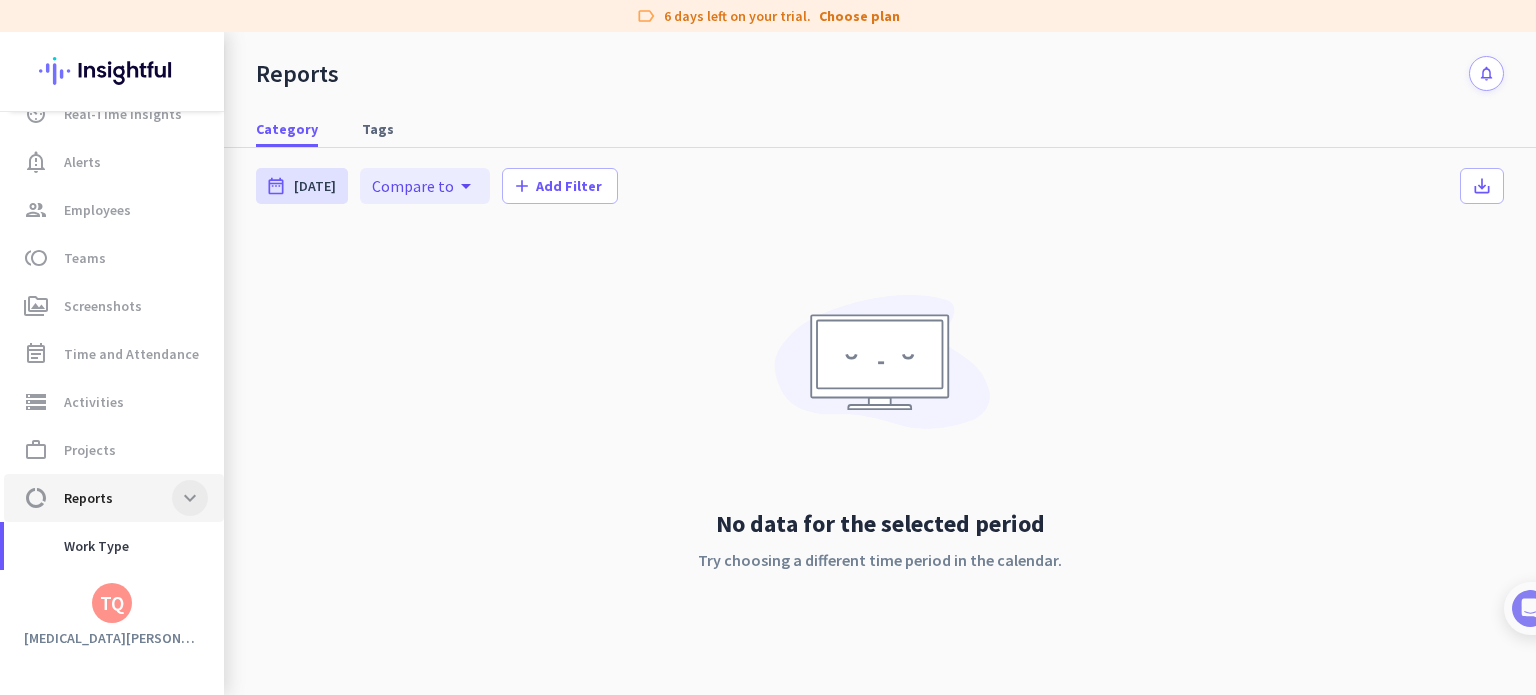 scroll, scrollTop: 72, scrollLeft: 0, axis: vertical 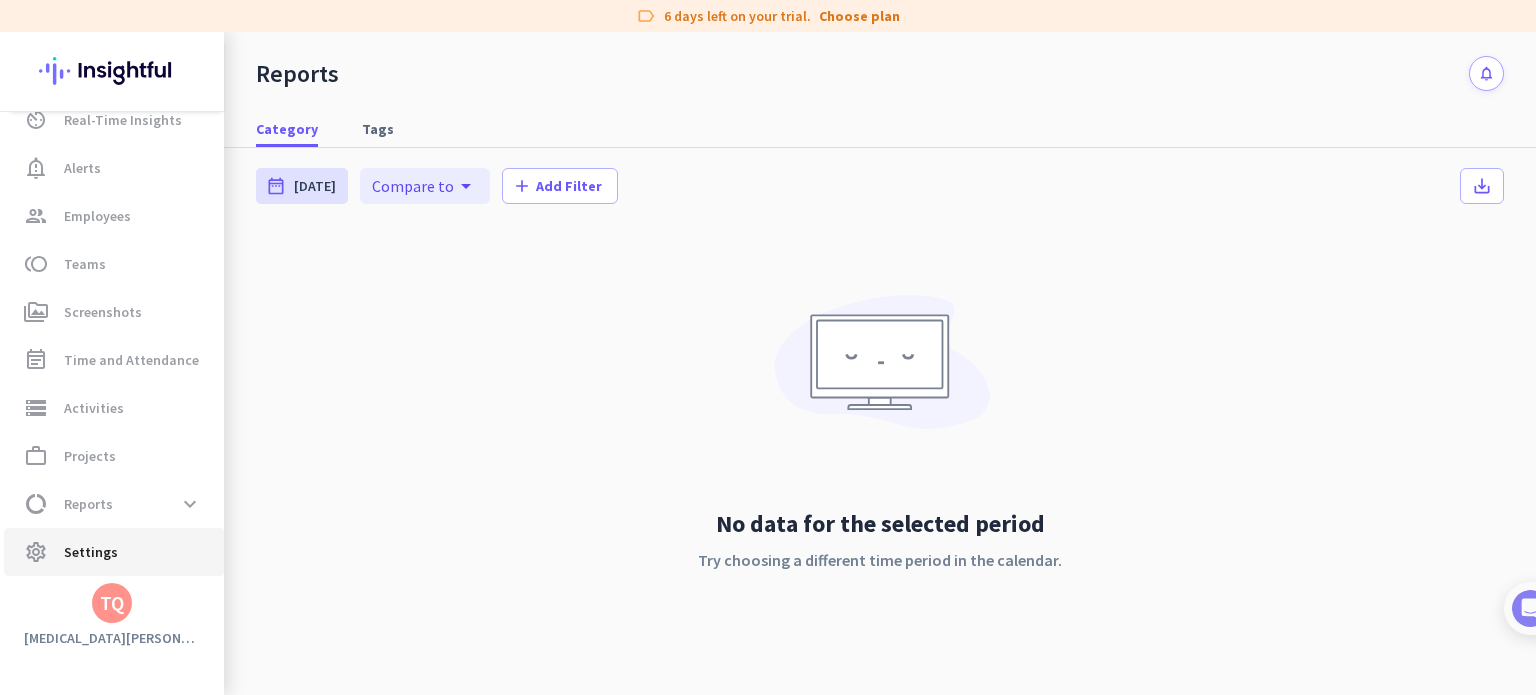 click on "settings  Settings" 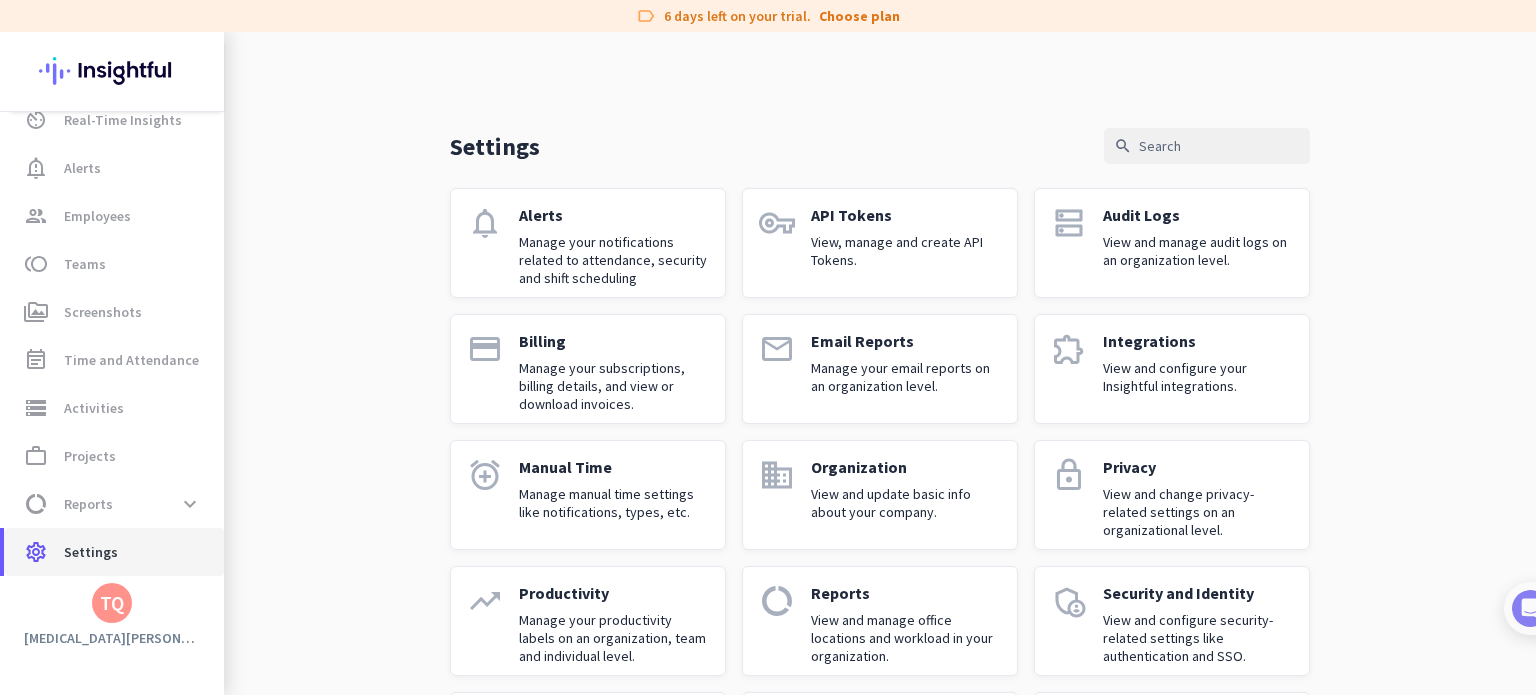 click on "settings  Settings" 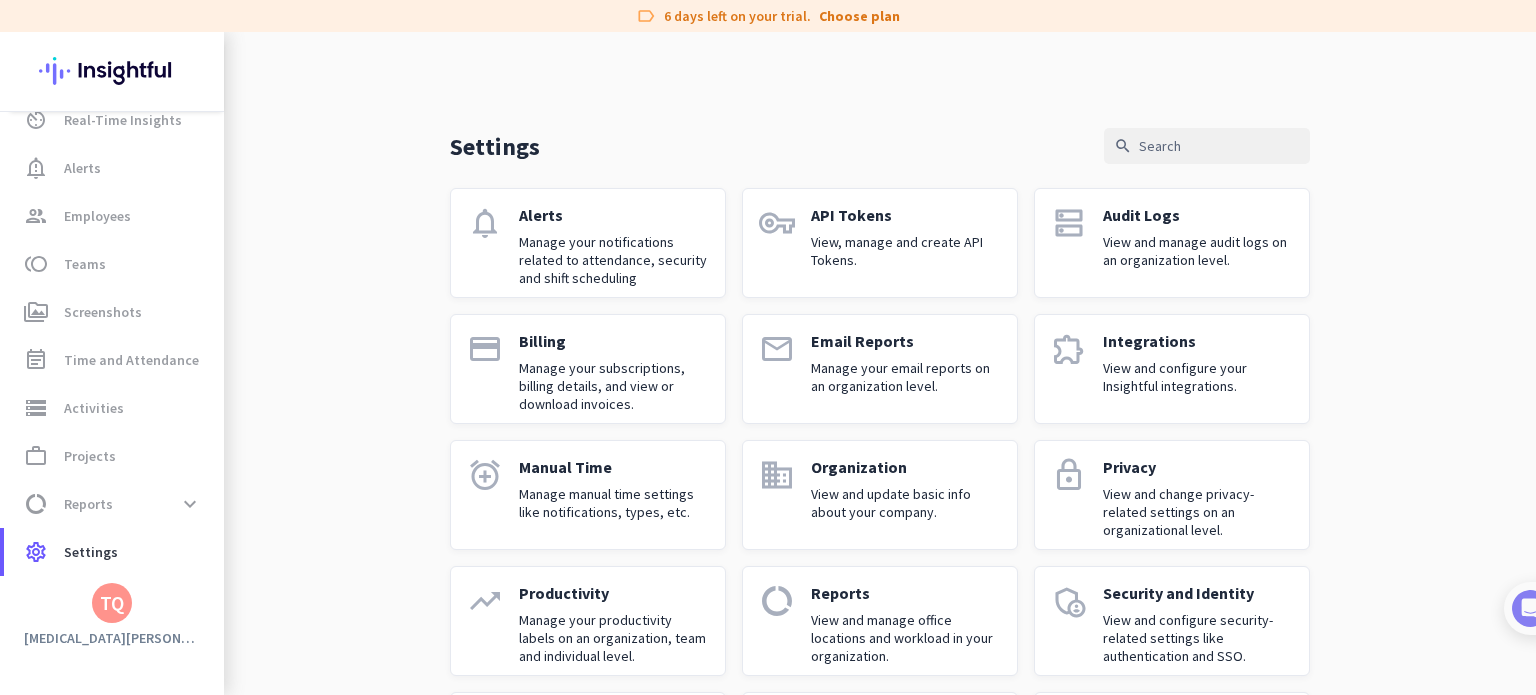 click on "Billing" 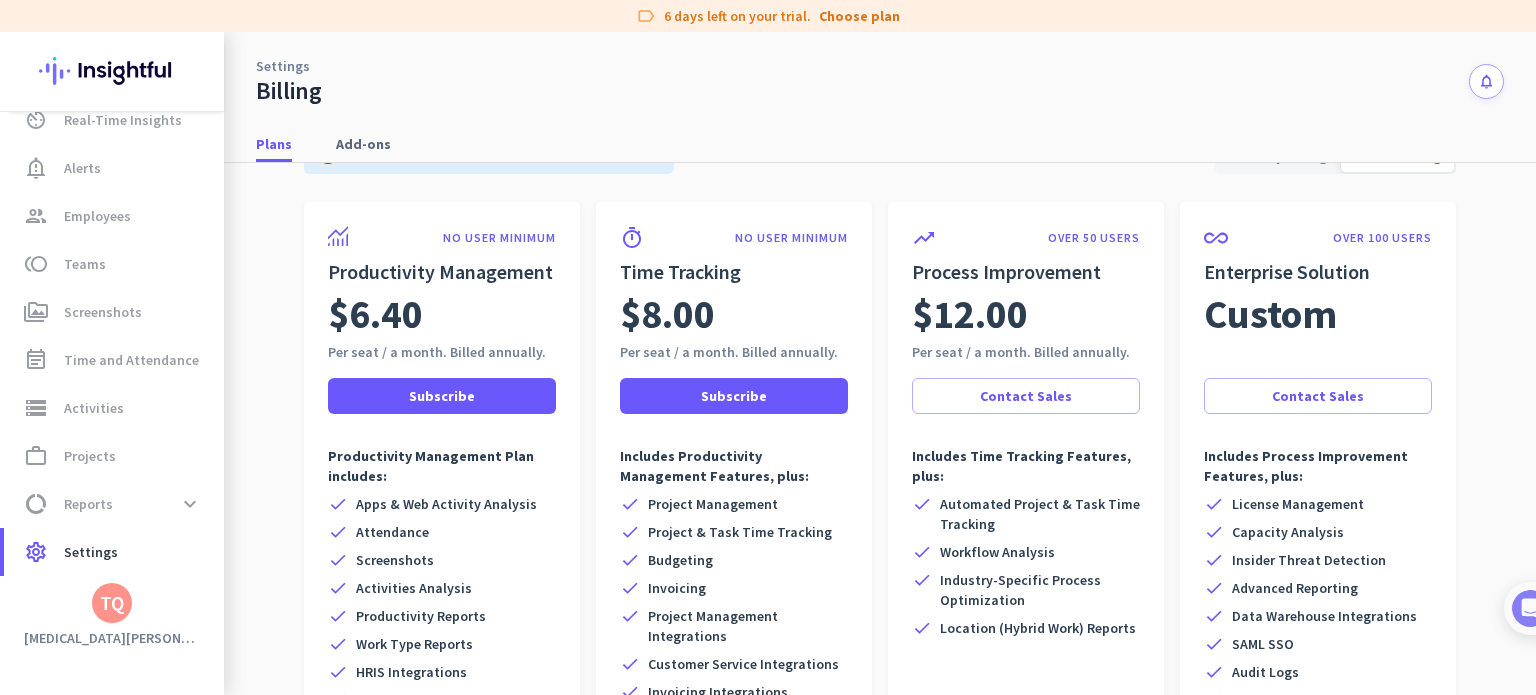 scroll, scrollTop: 186, scrollLeft: 0, axis: vertical 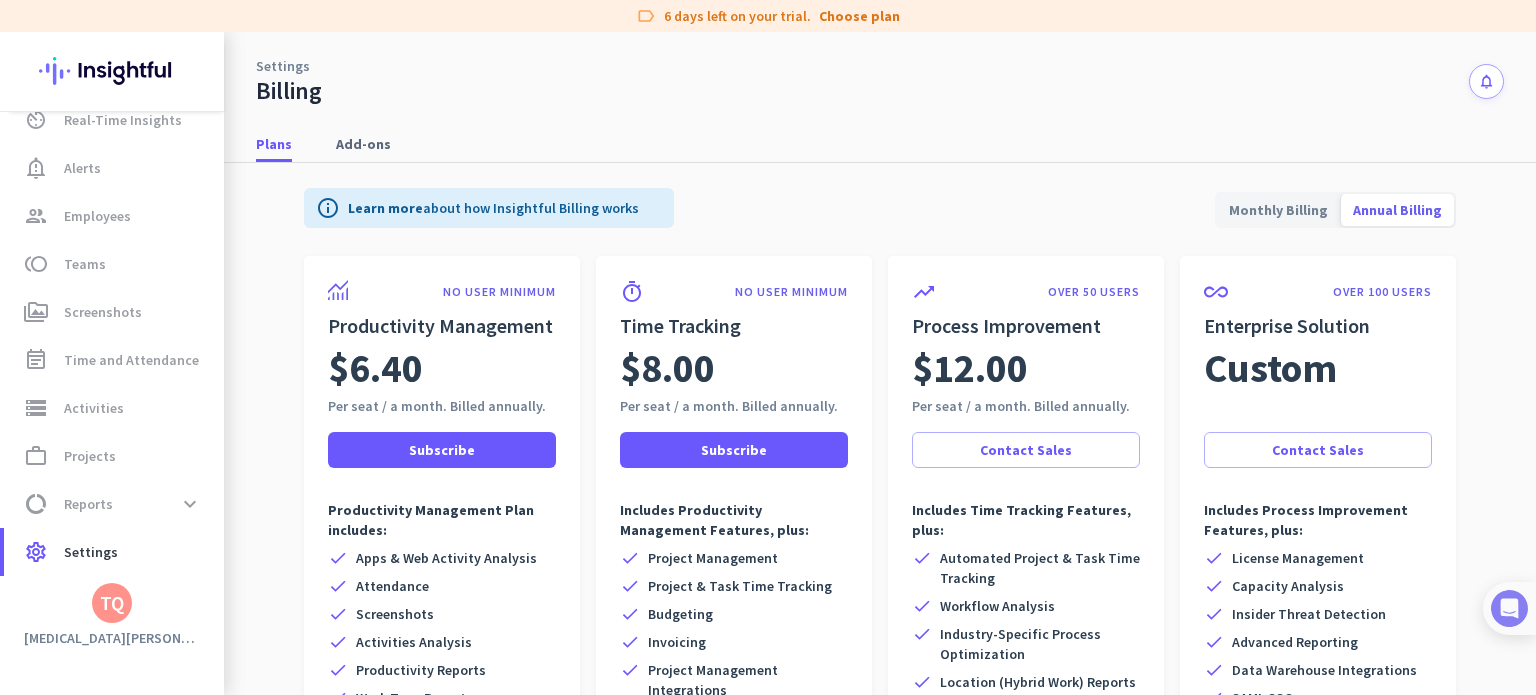 click at bounding box center (1509, 608) 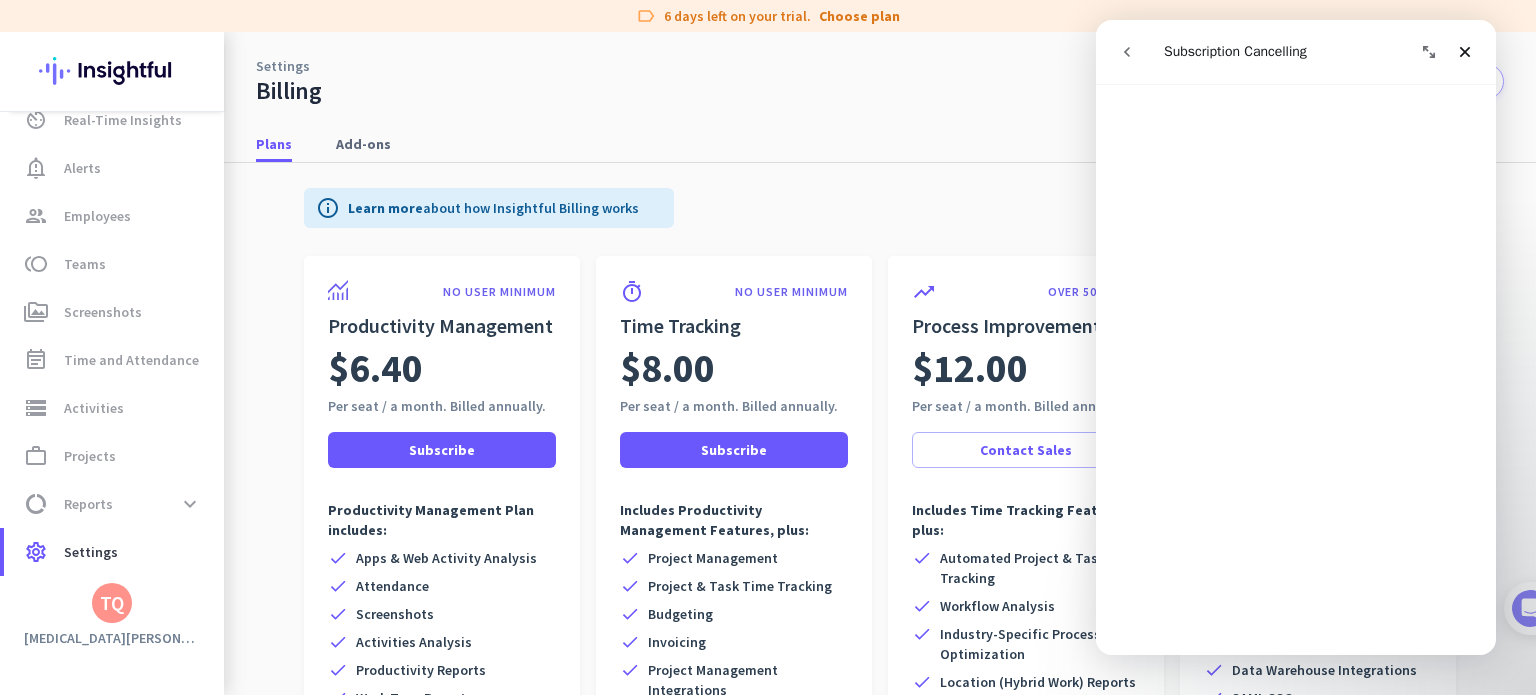 click on "Settings   Billing
notifications" at bounding box center [880, 69] 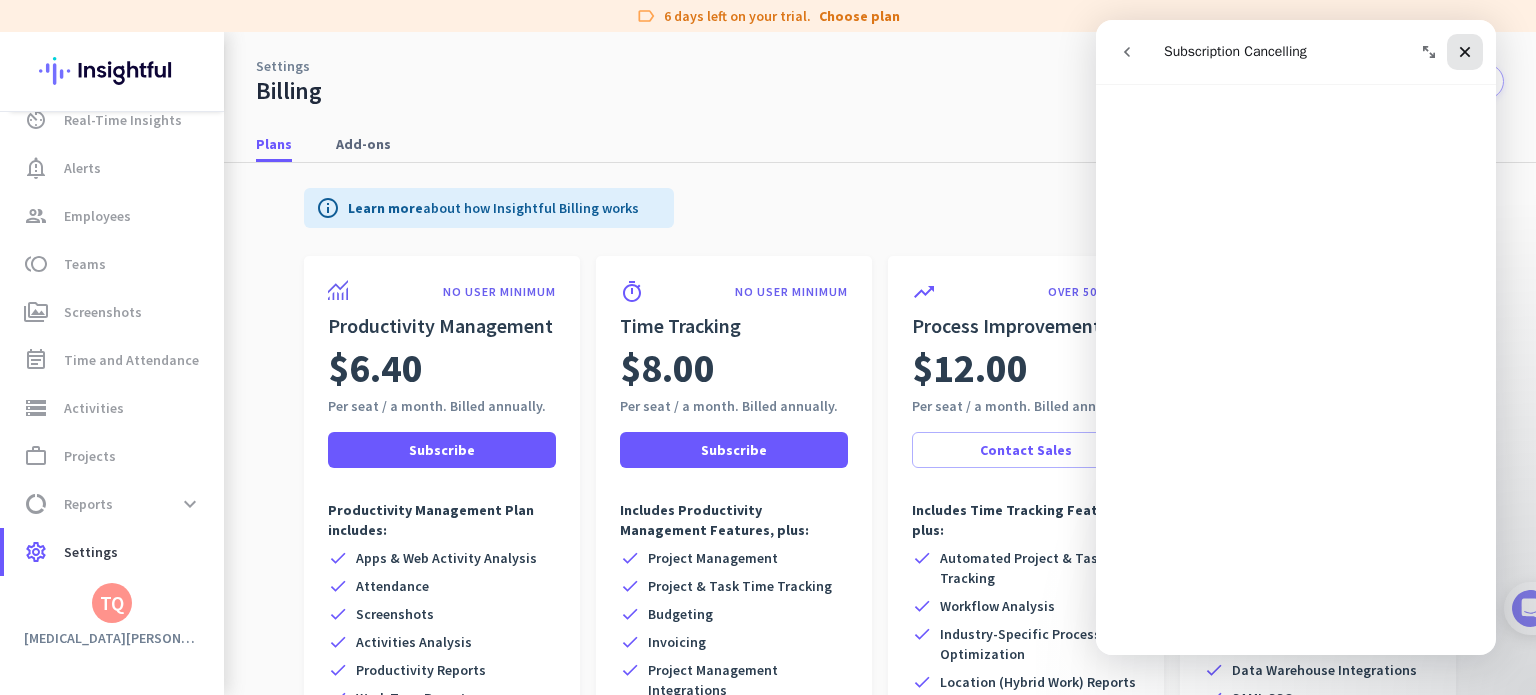 click 